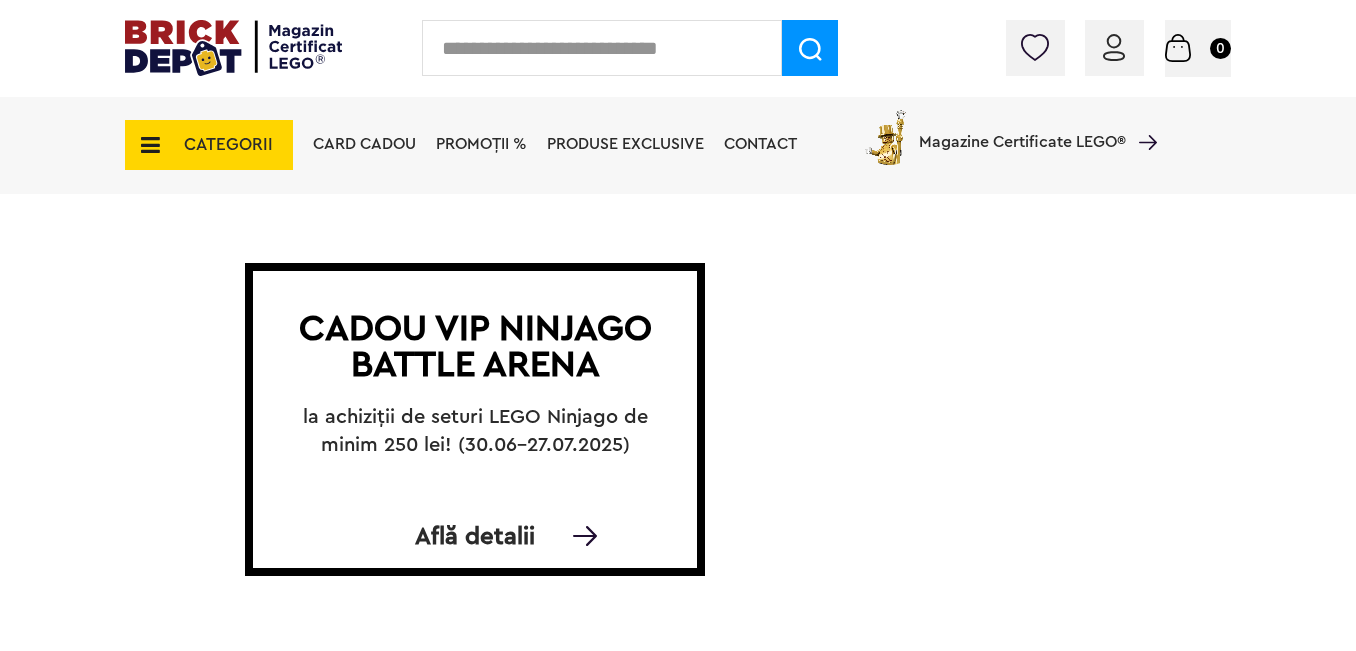 scroll, scrollTop: 0, scrollLeft: 0, axis: both 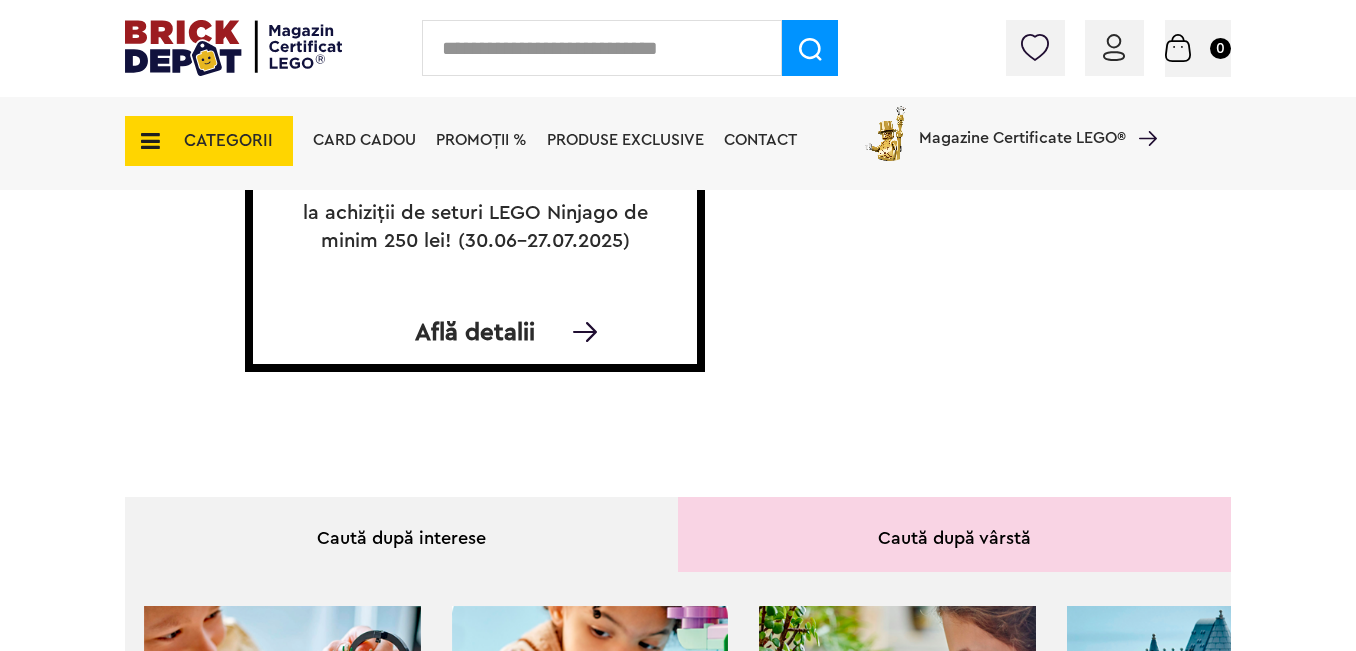 click on "CATEGORII" at bounding box center [209, 141] 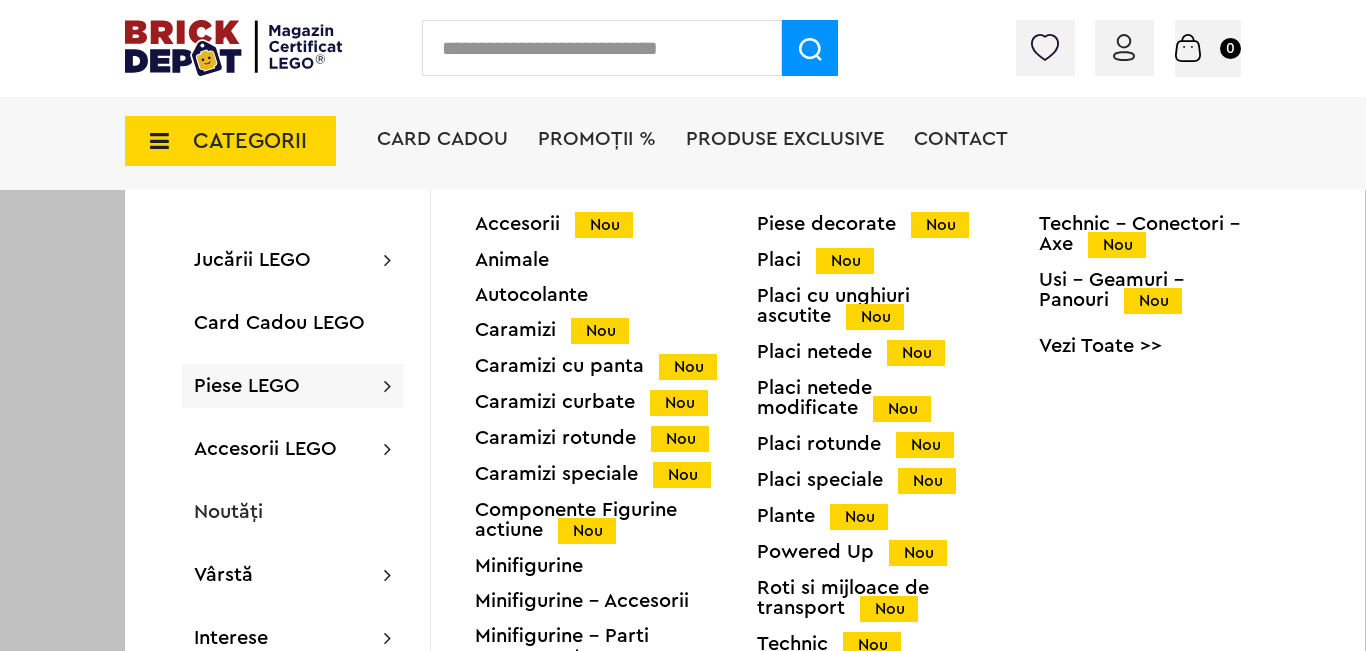 click on "Minifigurine - Accesorii" at bounding box center [616, 601] 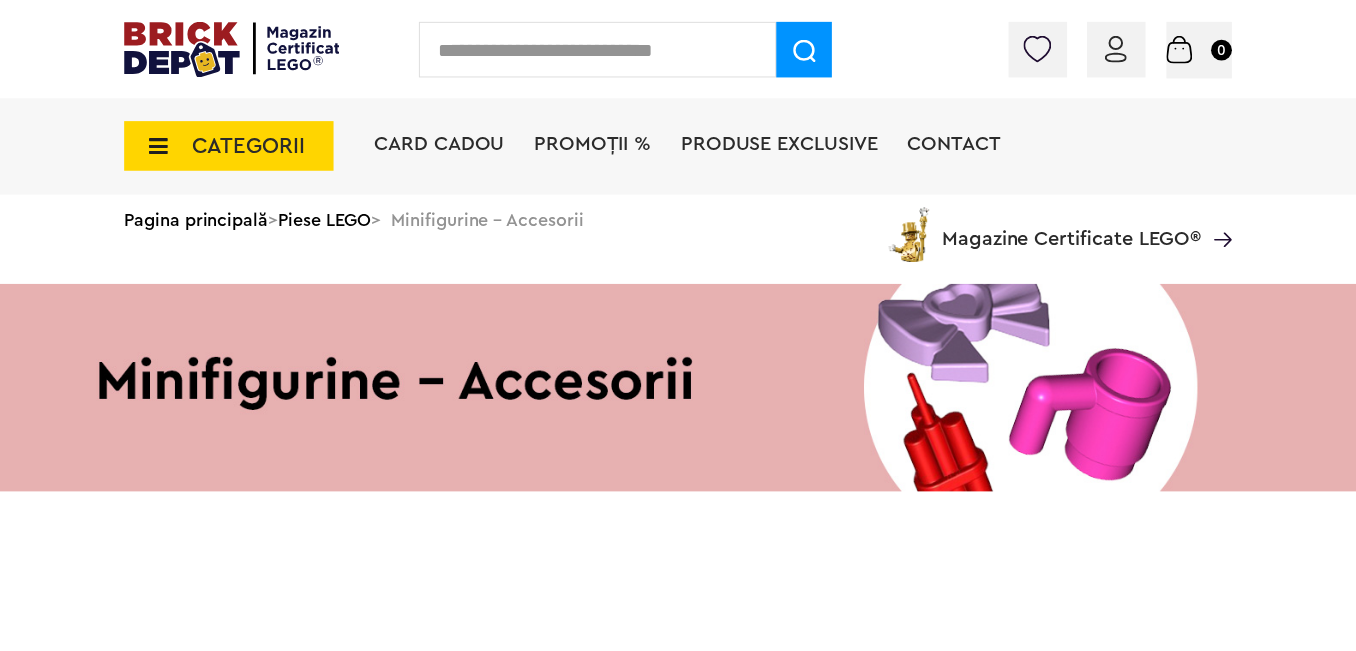 scroll, scrollTop: 0, scrollLeft: 0, axis: both 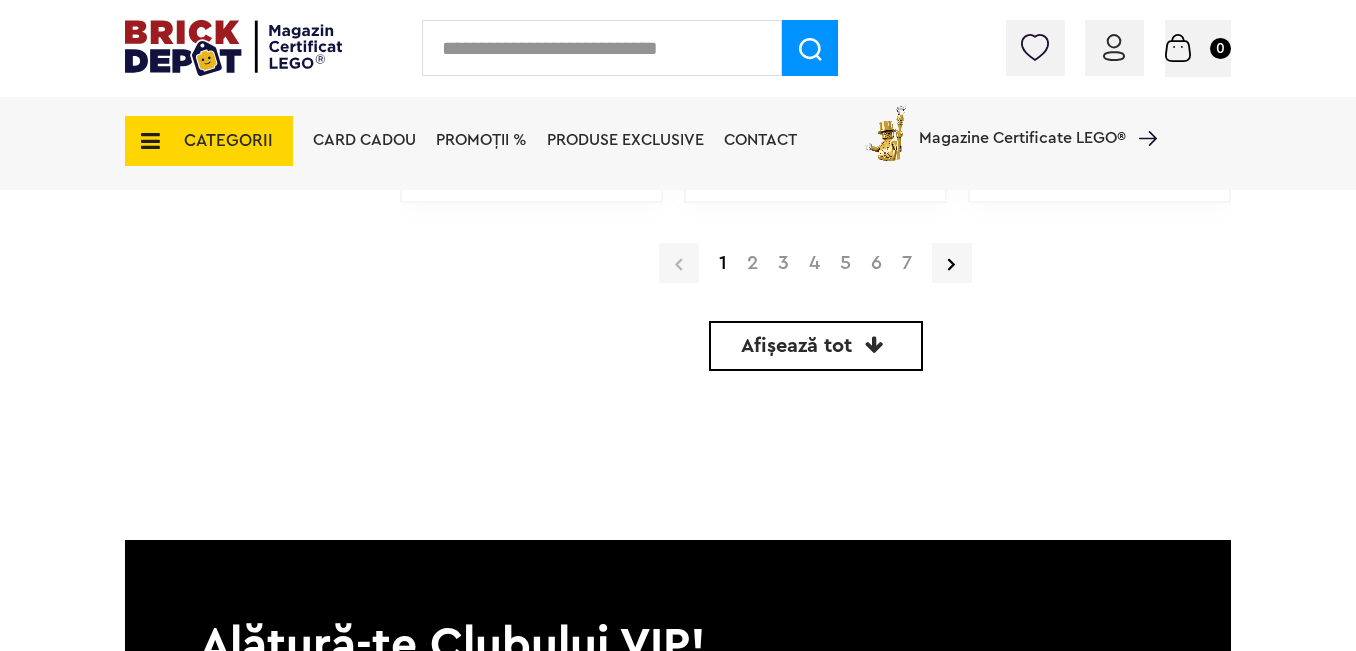click at bounding box center (144, 141) 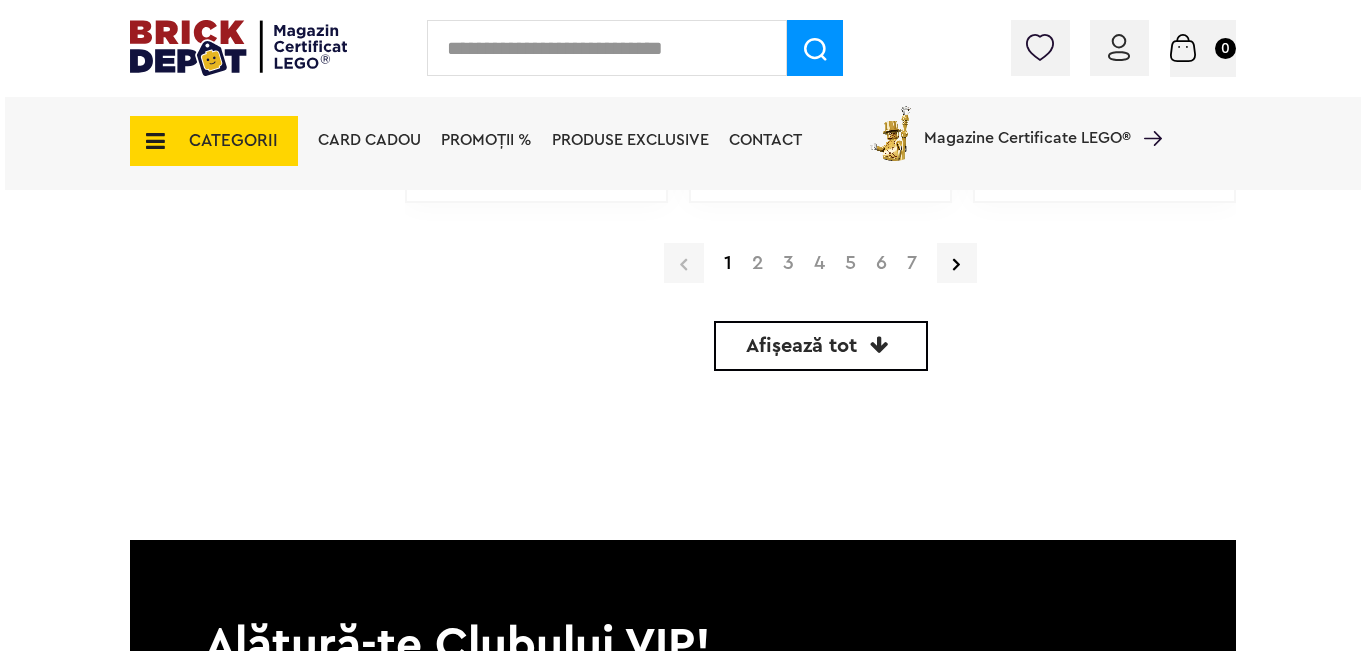 scroll, scrollTop: 6302, scrollLeft: 0, axis: vertical 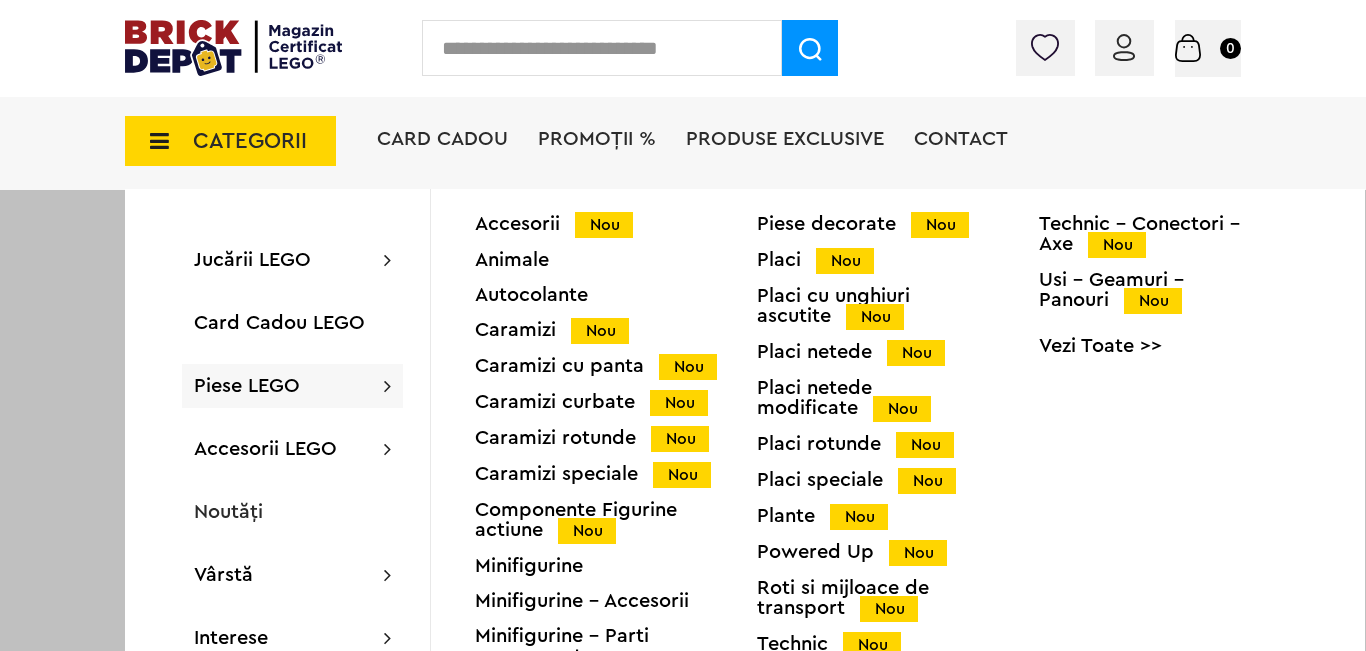 click on "Componente Figurine actiune Nou" at bounding box center (616, 520) 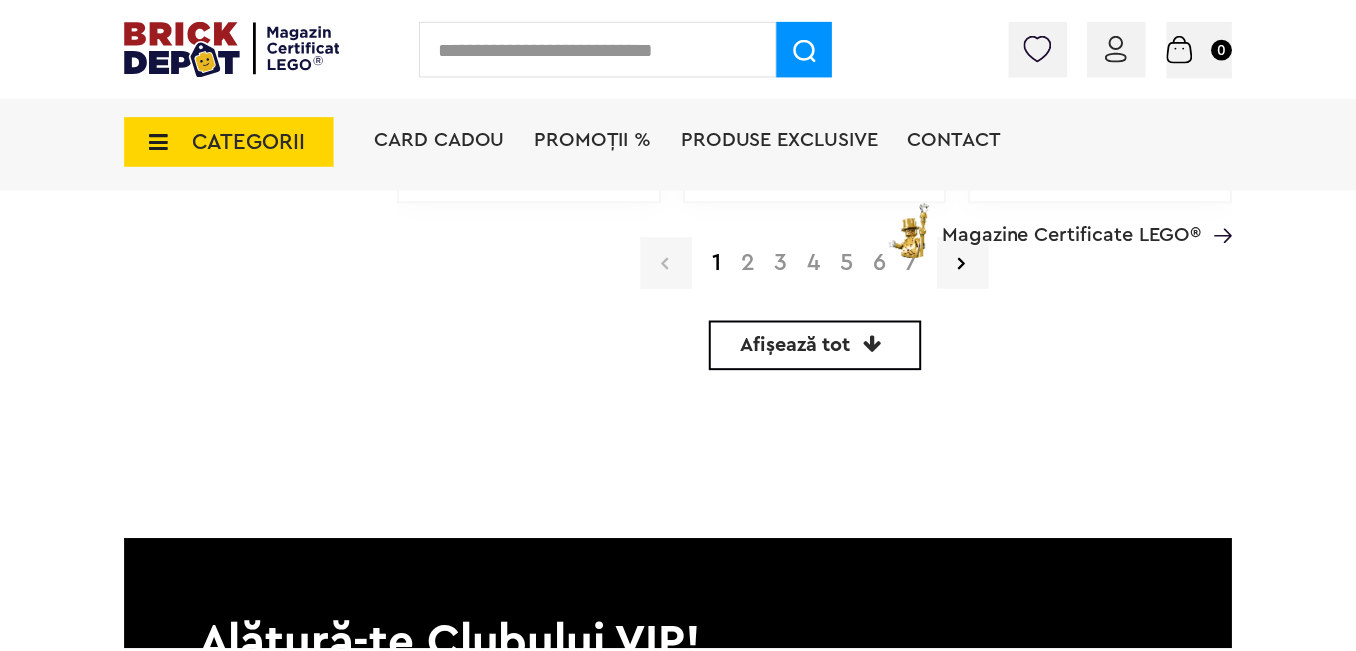 scroll, scrollTop: 6300, scrollLeft: 0, axis: vertical 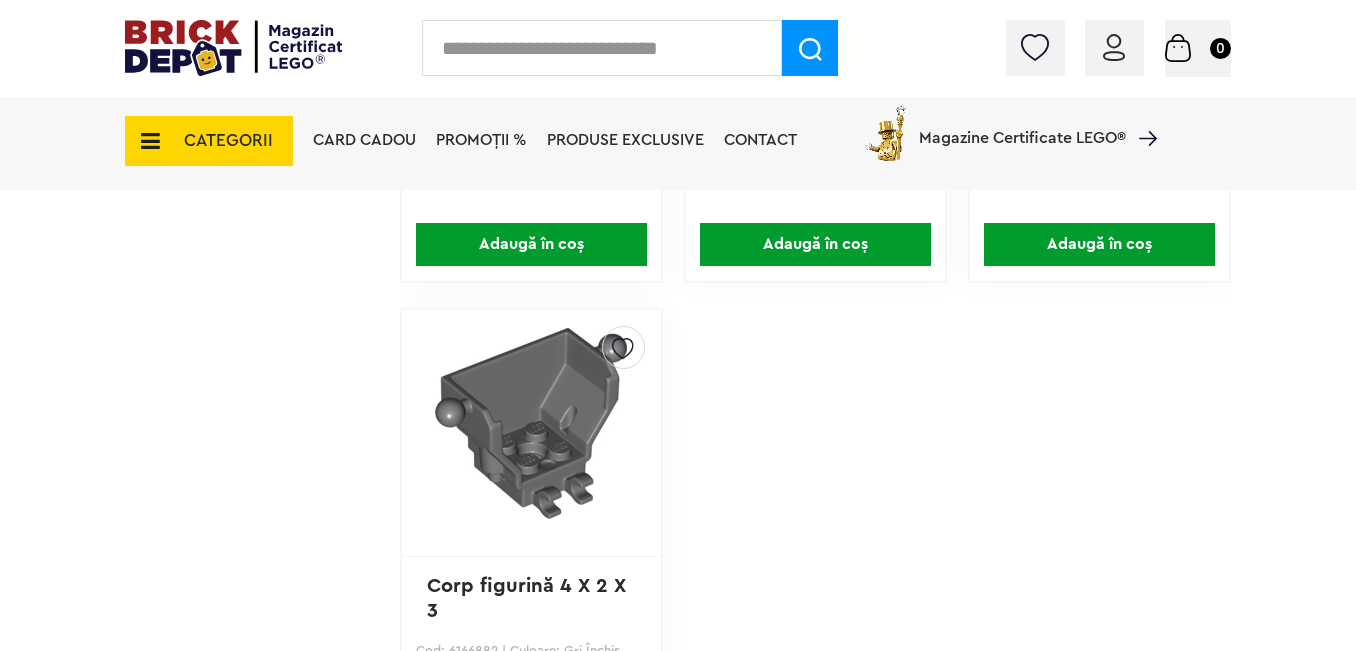 click on "CATEGORII" at bounding box center [209, 141] 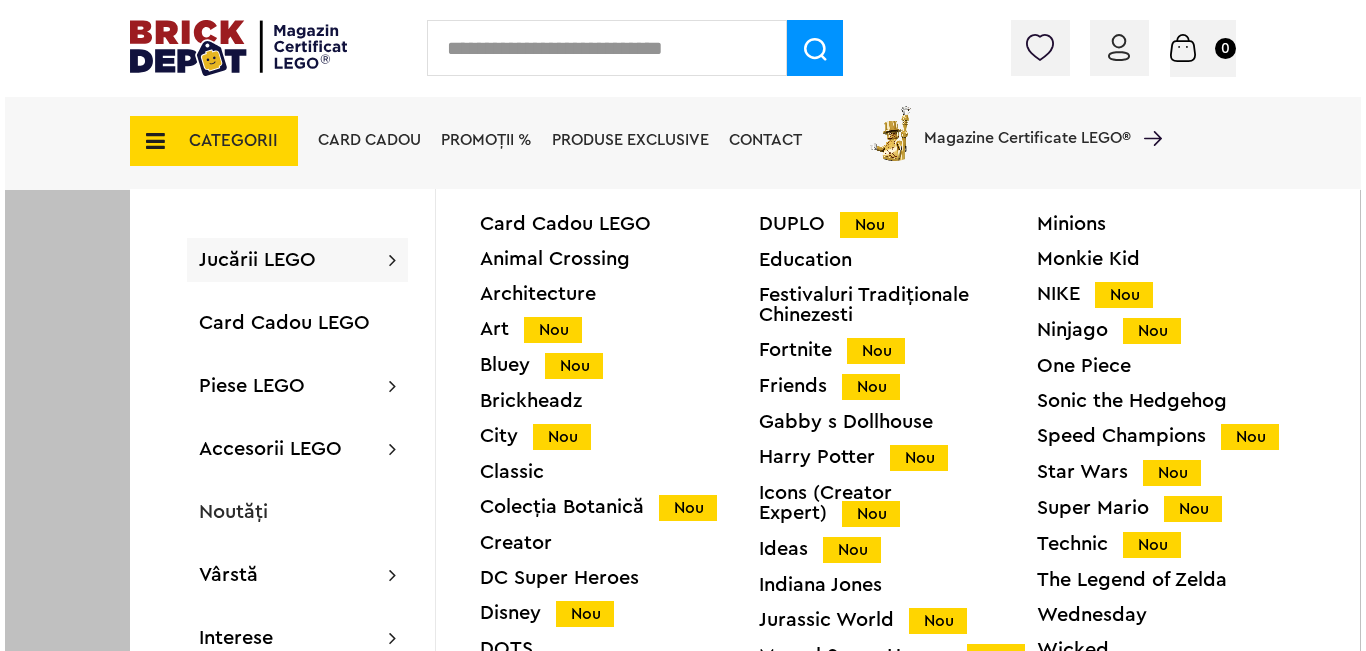 scroll, scrollTop: 3002, scrollLeft: 0, axis: vertical 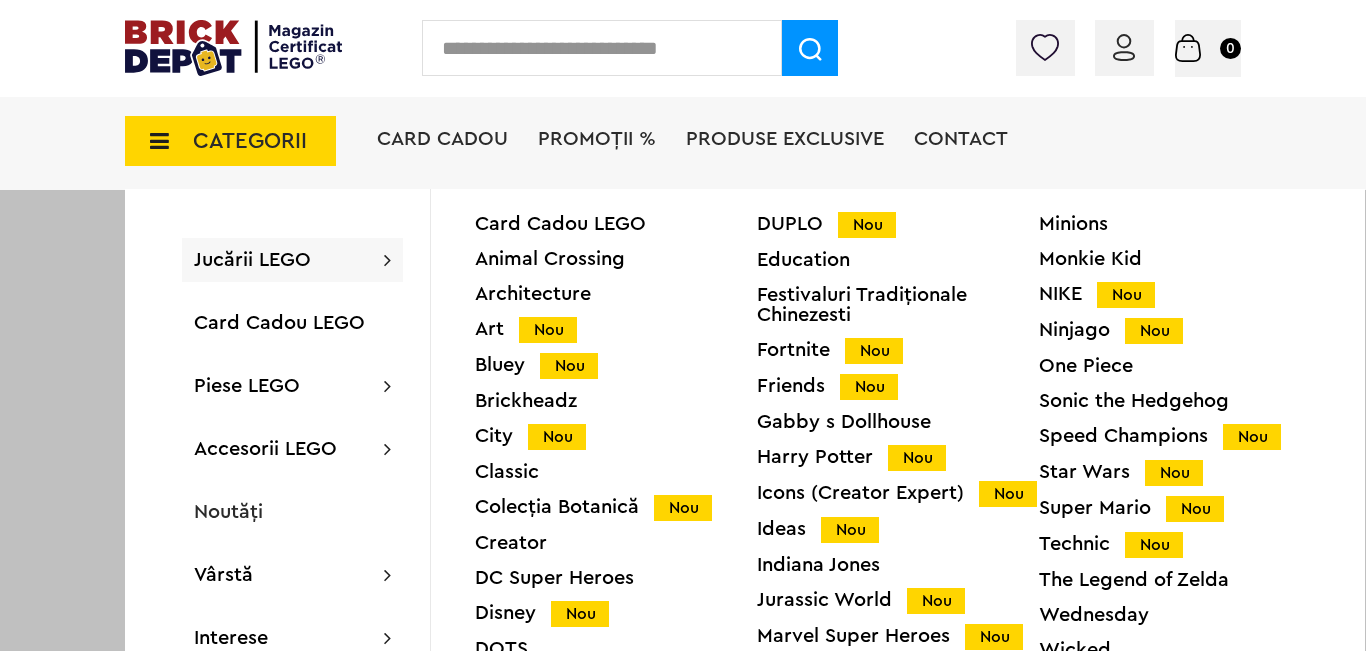 click on "Ninjago Nou" at bounding box center (1180, 330) 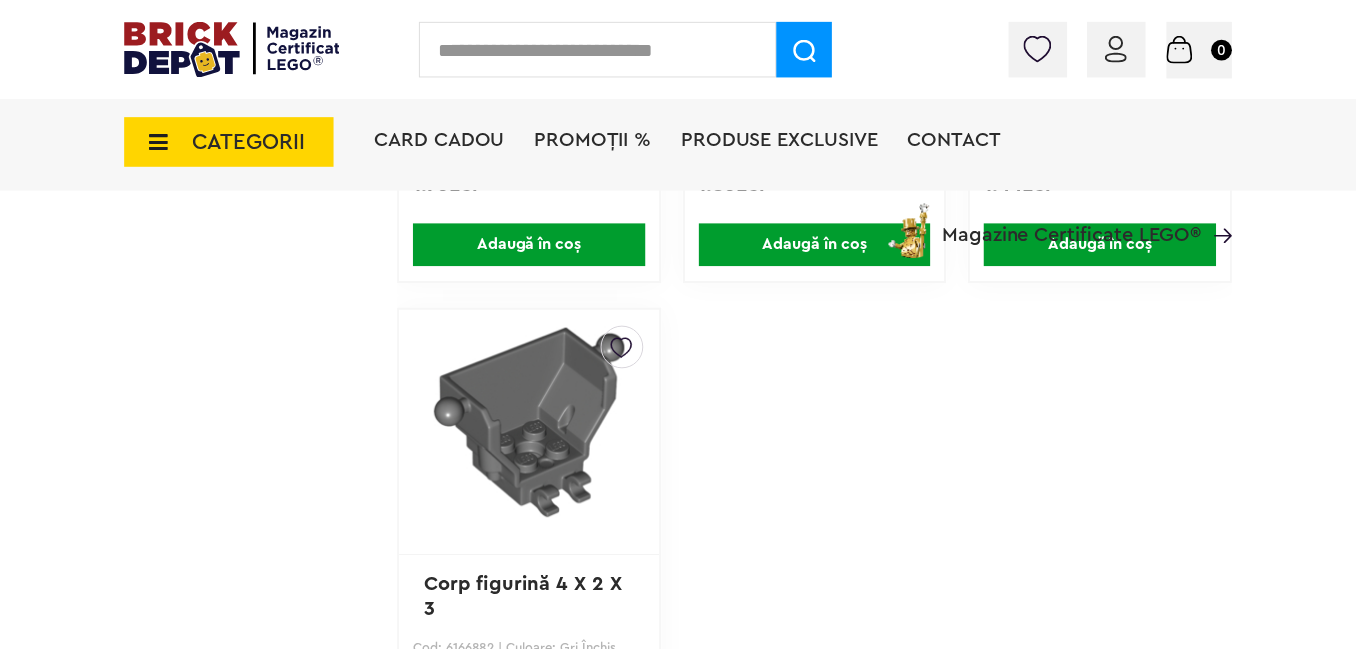 scroll, scrollTop: 3000, scrollLeft: 0, axis: vertical 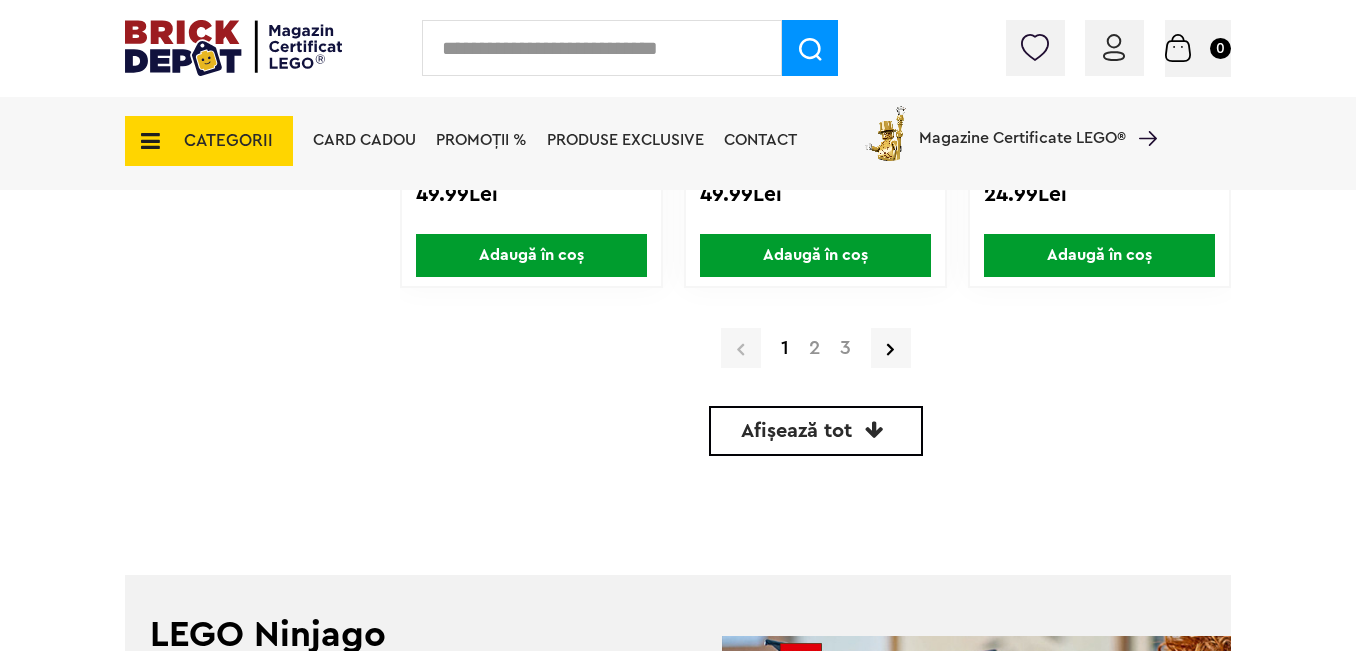 click on "2" at bounding box center [814, 348] 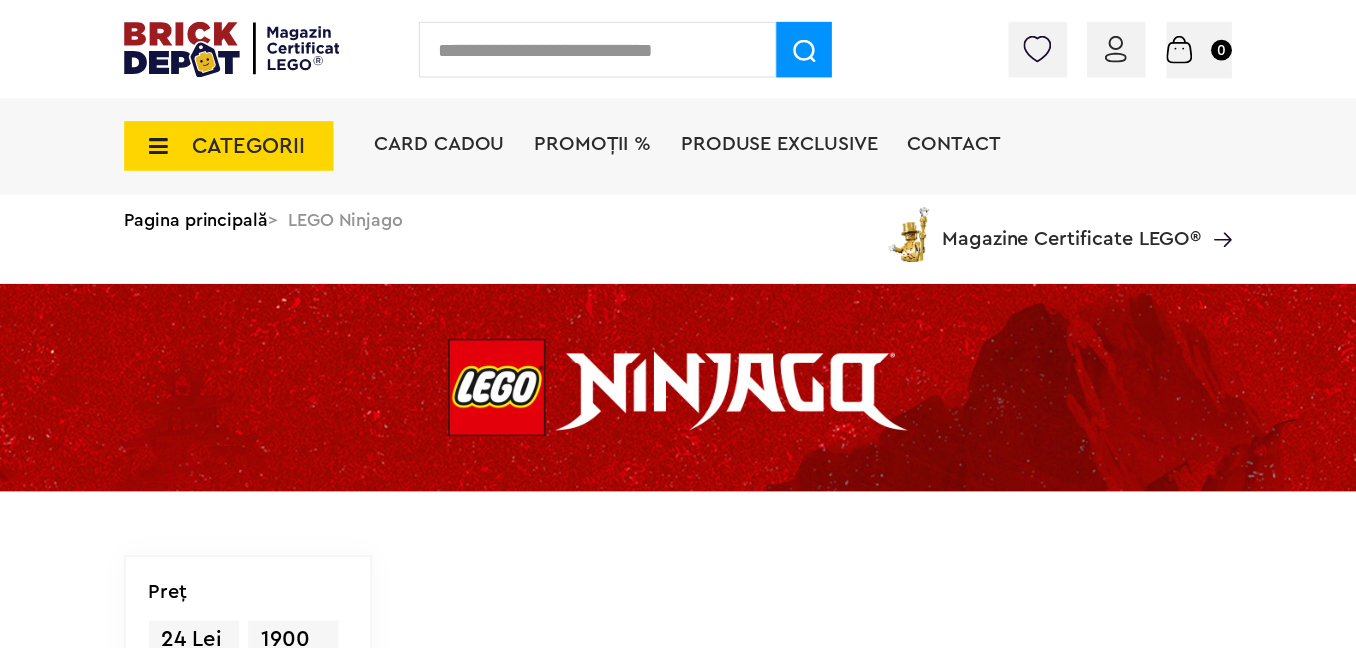 scroll, scrollTop: 0, scrollLeft: 0, axis: both 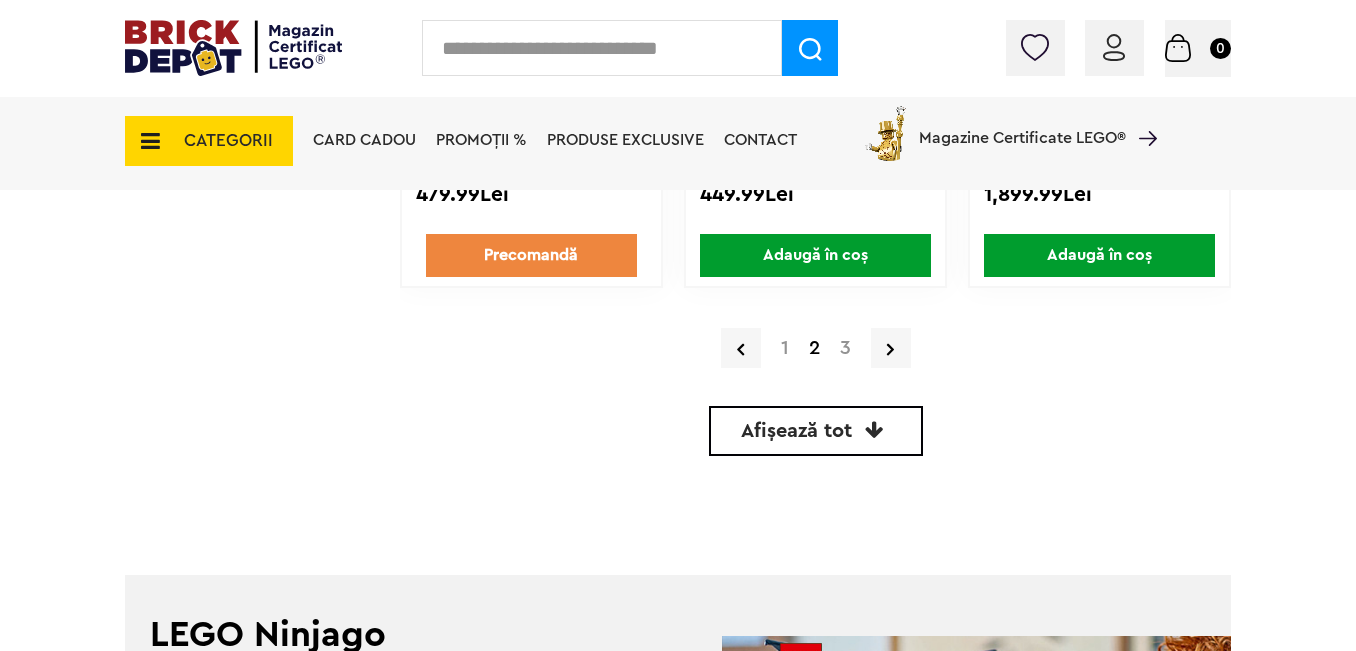 click on "3" at bounding box center [845, 348] 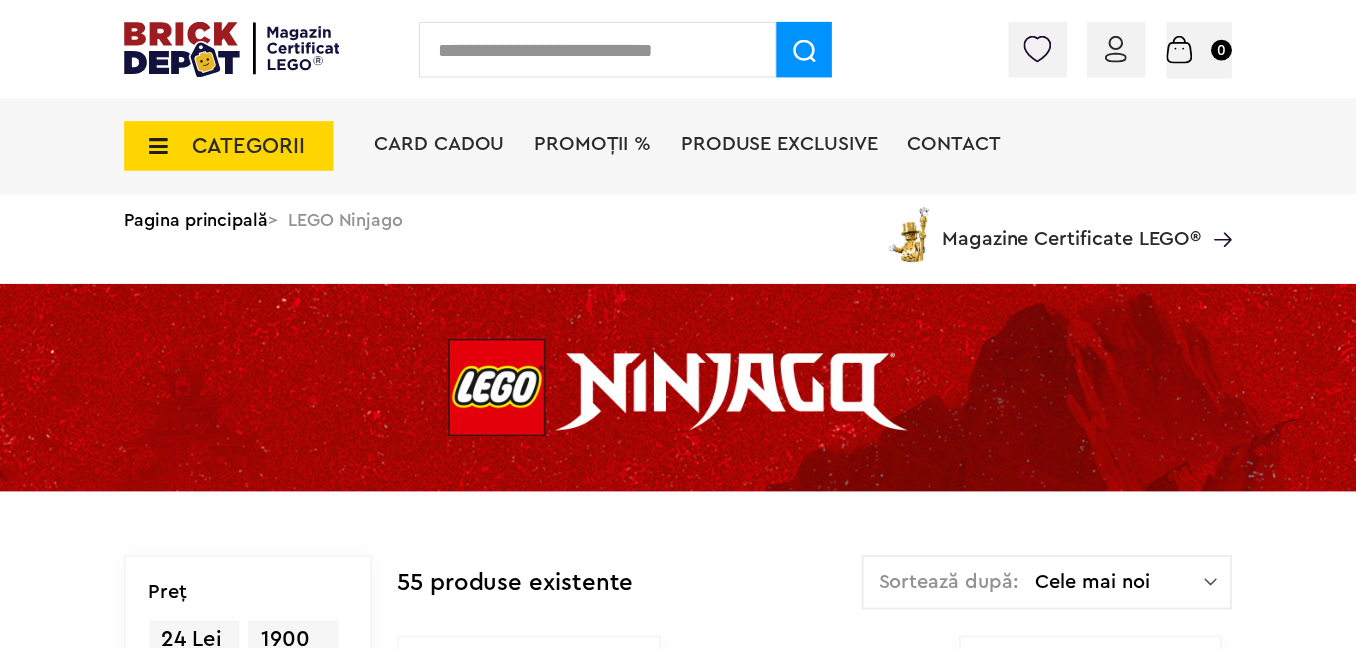 scroll, scrollTop: 0, scrollLeft: 0, axis: both 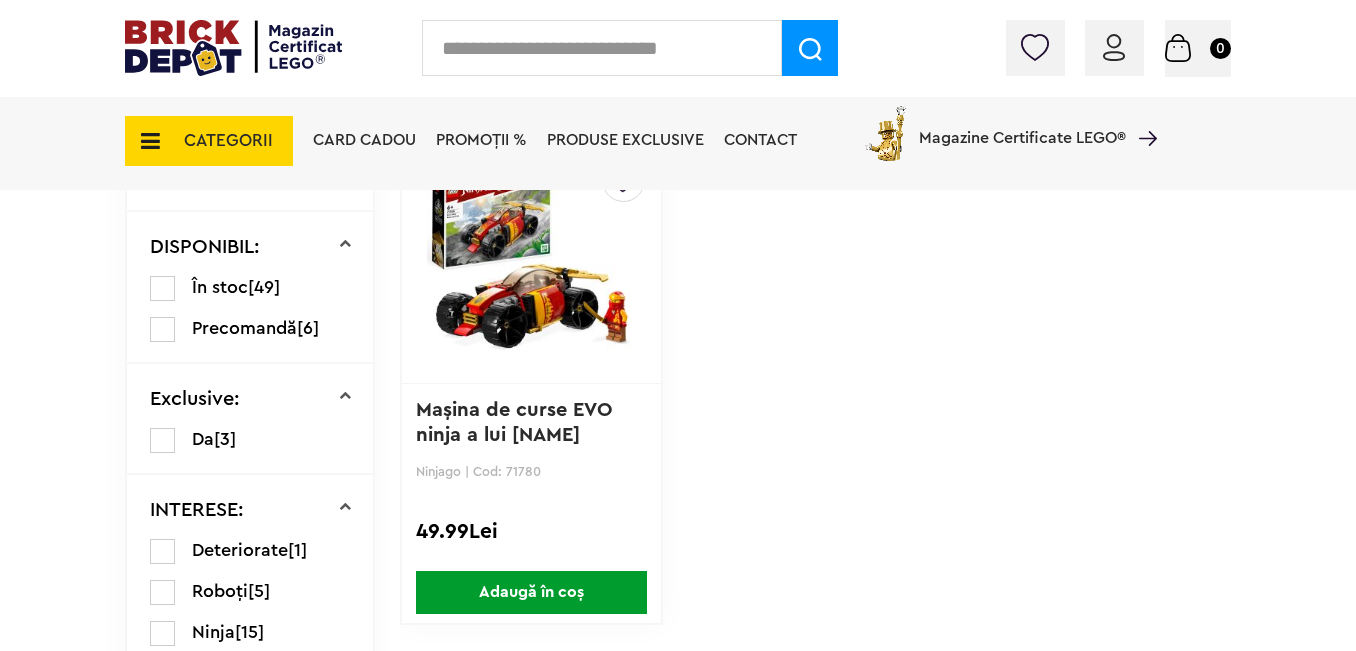 click at bounding box center [144, 141] 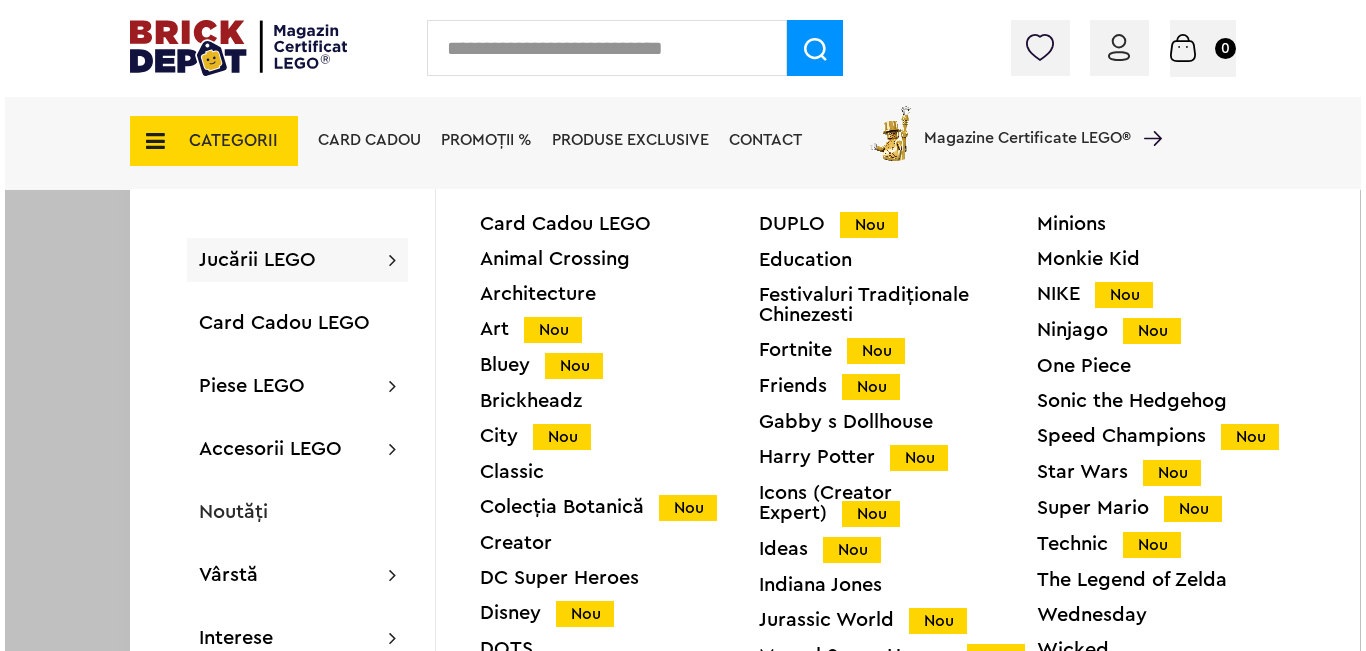 scroll, scrollTop: 1102, scrollLeft: 0, axis: vertical 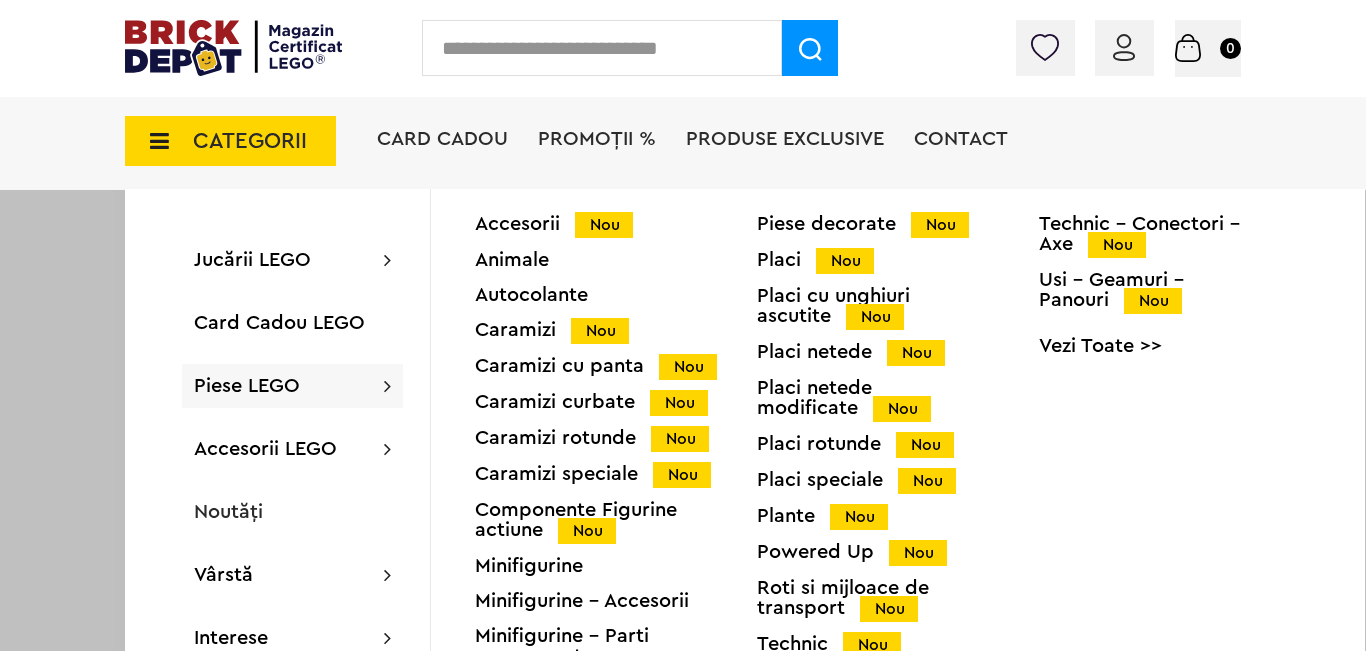 click on "Minifigurine" at bounding box center [616, 566] 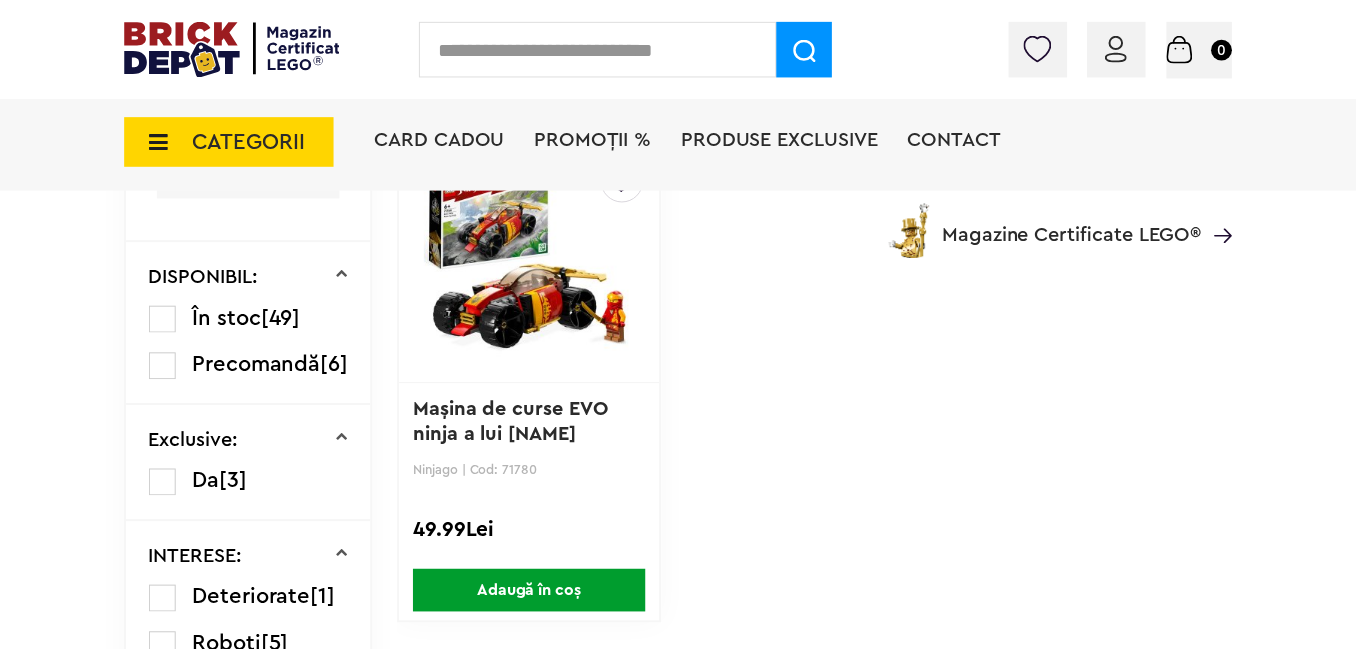 scroll, scrollTop: 1100, scrollLeft: 0, axis: vertical 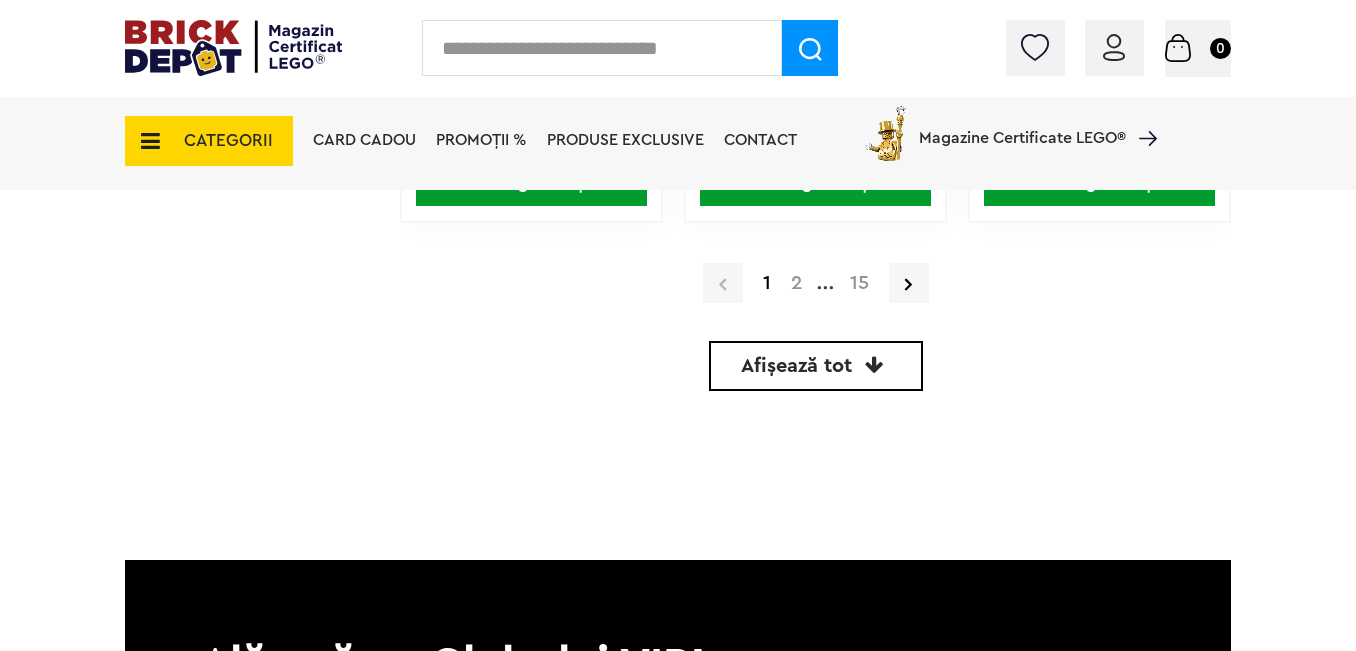 click on "Adăugat în coș Către coșul tău Continuă cumpărăturile
Până la 30% reducere la o selecție de seturi LEGO! (30.06 - 29.07.2025) Află mai multe Cadou VIP Ninjago Battle arena la achiziții de seturi LEGO Ninjago de minim 250 lei! Află mai multe Până la 50% reducere la o selecție de piese și minifigurine LEGO! Află mai multe Cadou VIP 30683 Mașina McLaren F1 la achiziții de seturi LEGO F1 de minim 150 lei! Află mai multe Până la 30% reducere la o selecție de seturi LEGO! (30.06 - 29.07.2025) Află mai multe Cadou VIP Ninjago Battle arena la achiziții de seturi LEGO Ninjago de minim 250 lei! Află mai multe
Conectare
Coș   0" at bounding box center (678, -1711) 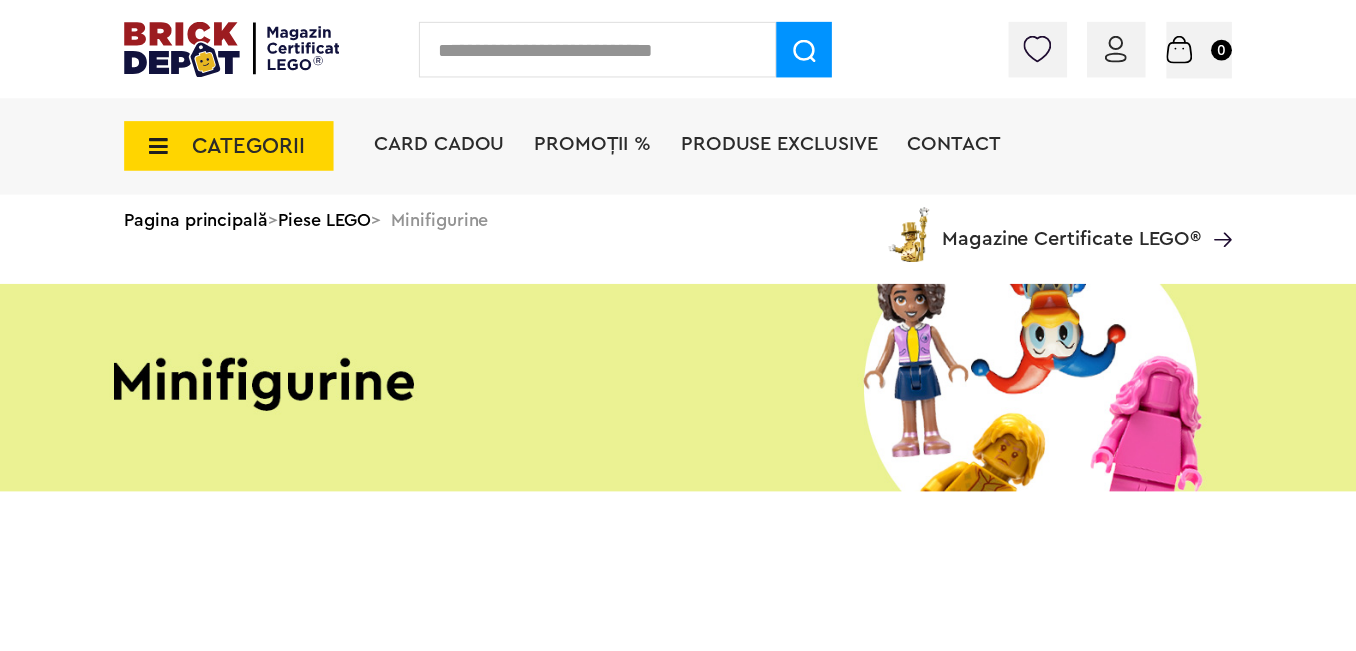 scroll, scrollTop: 0, scrollLeft: 0, axis: both 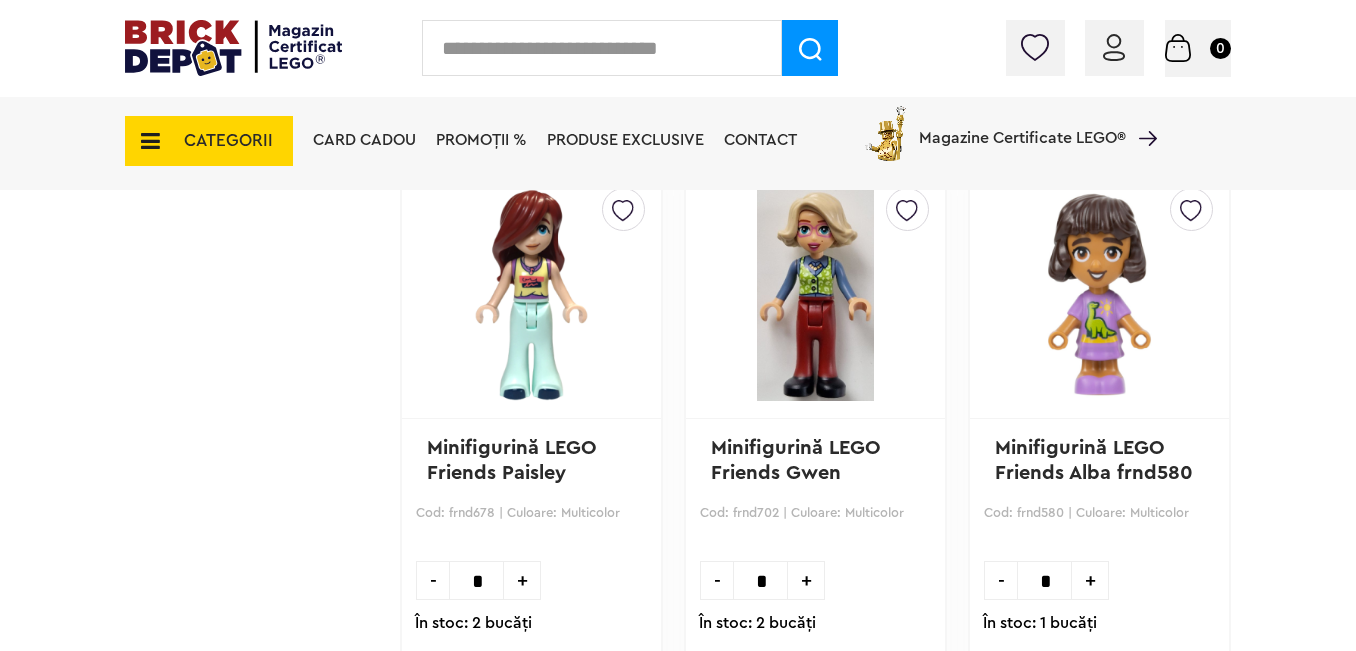 click on "Coș Nu ai nimic în coș Conectare Descoperă noutățile" at bounding box center (1118, 53) 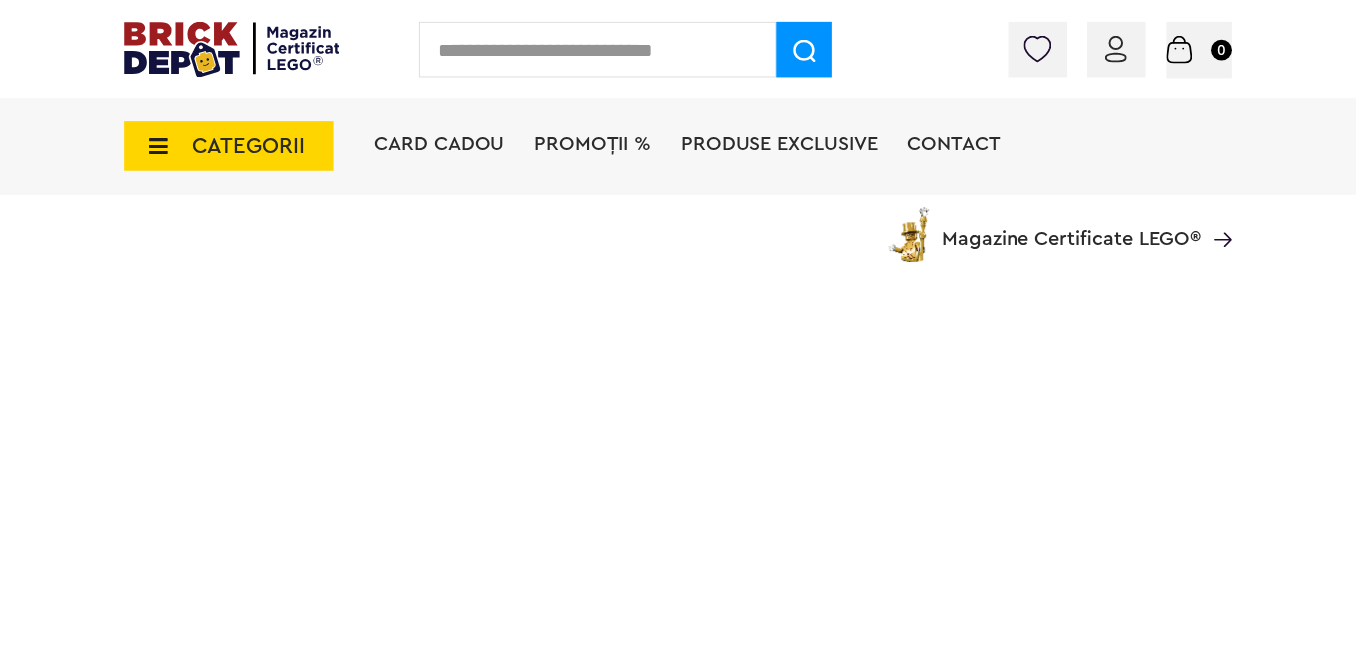 scroll, scrollTop: 0, scrollLeft: 0, axis: both 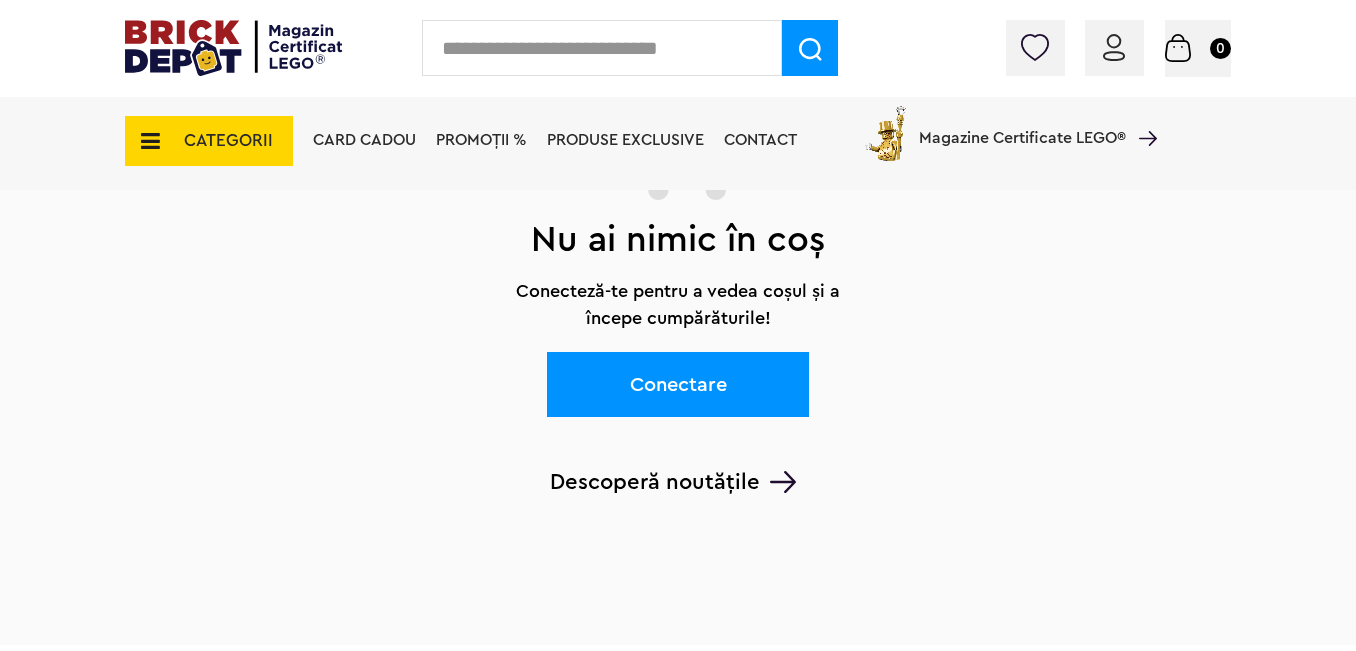 click at bounding box center (1114, 47) 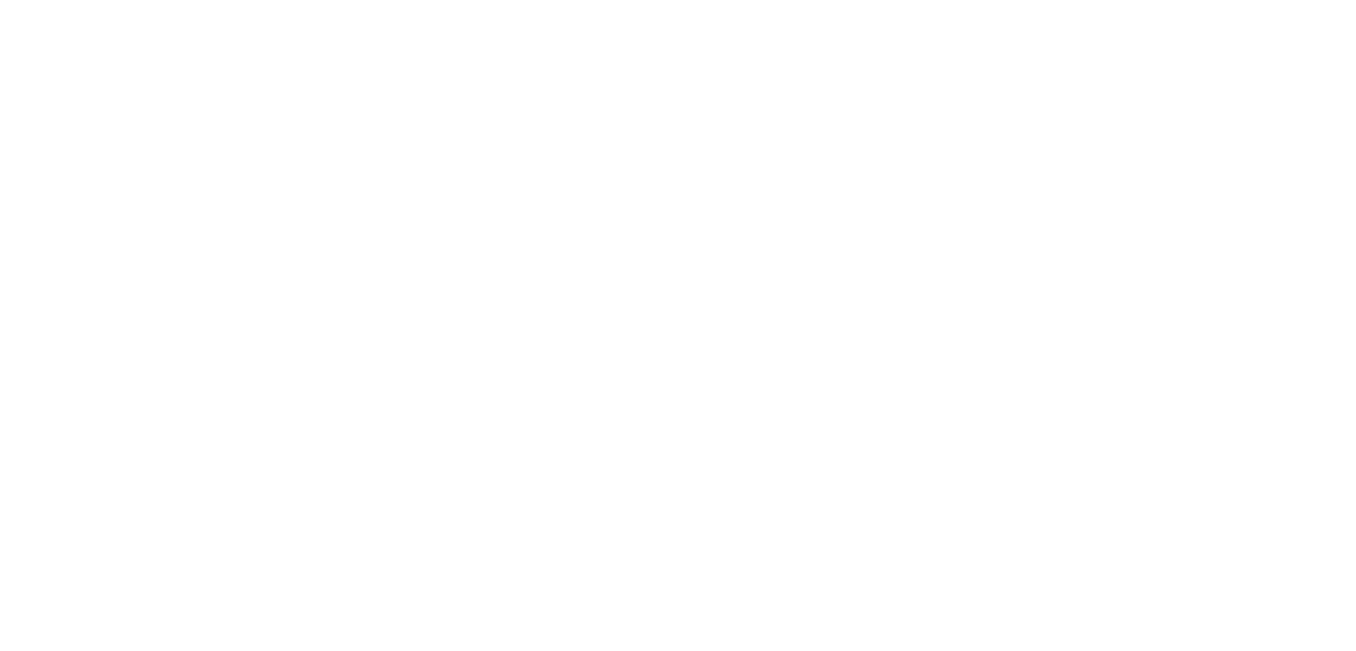 scroll, scrollTop: 0, scrollLeft: 0, axis: both 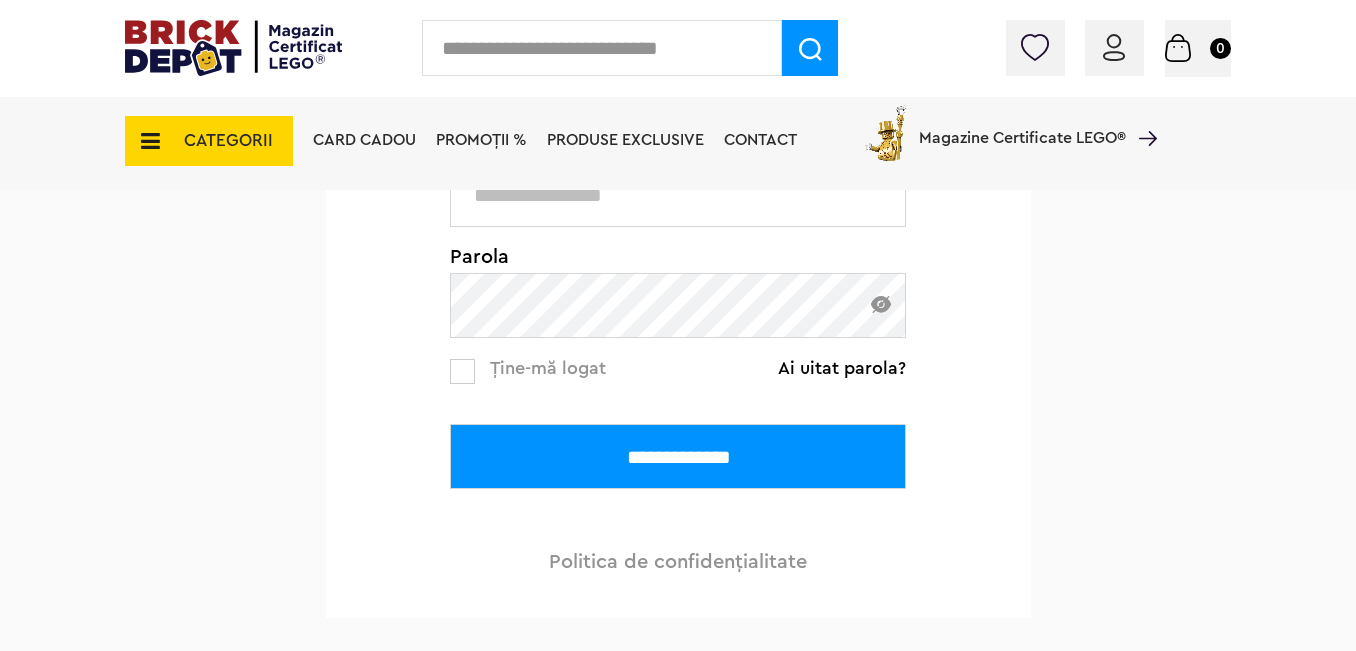 type on "**********" 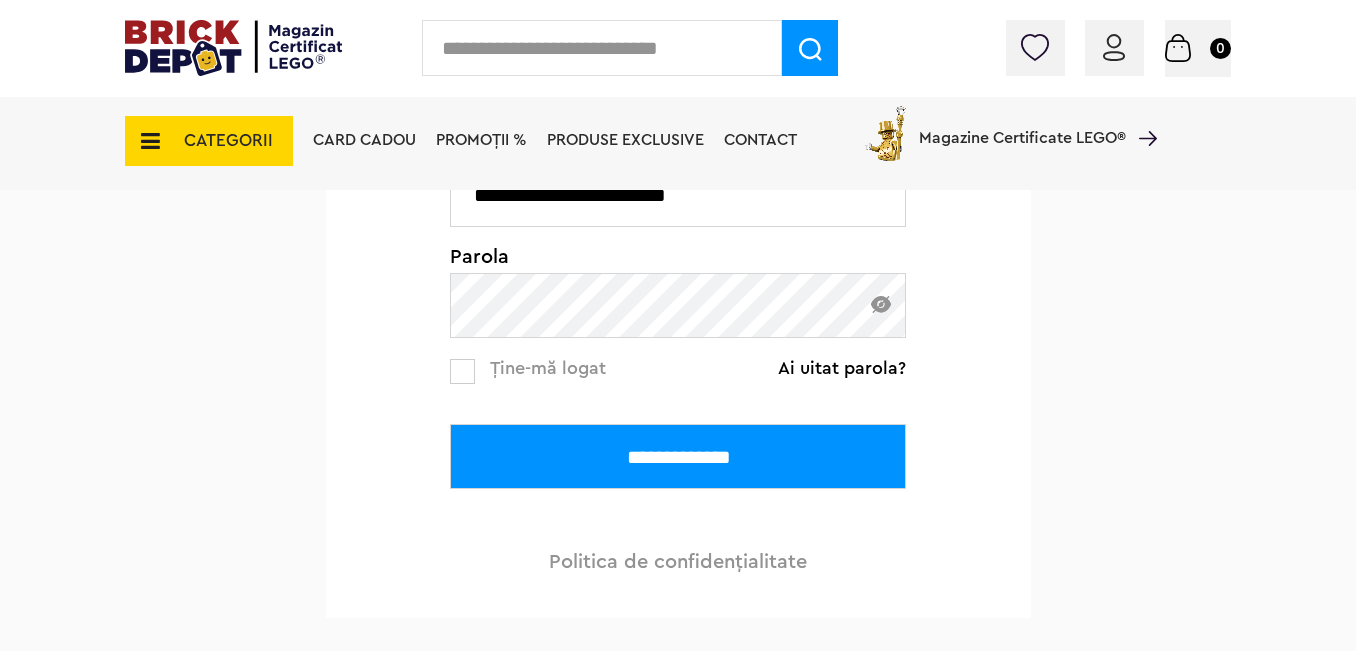 click on "**********" at bounding box center [678, 456] 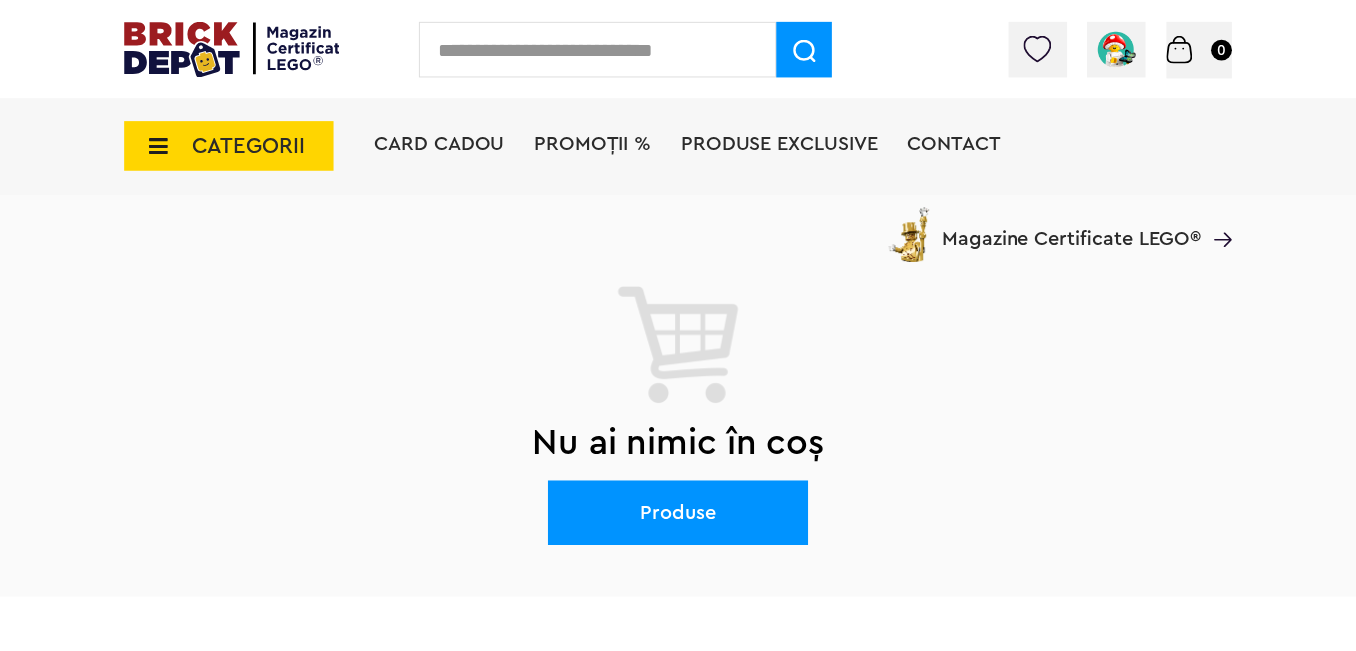 scroll, scrollTop: 0, scrollLeft: 0, axis: both 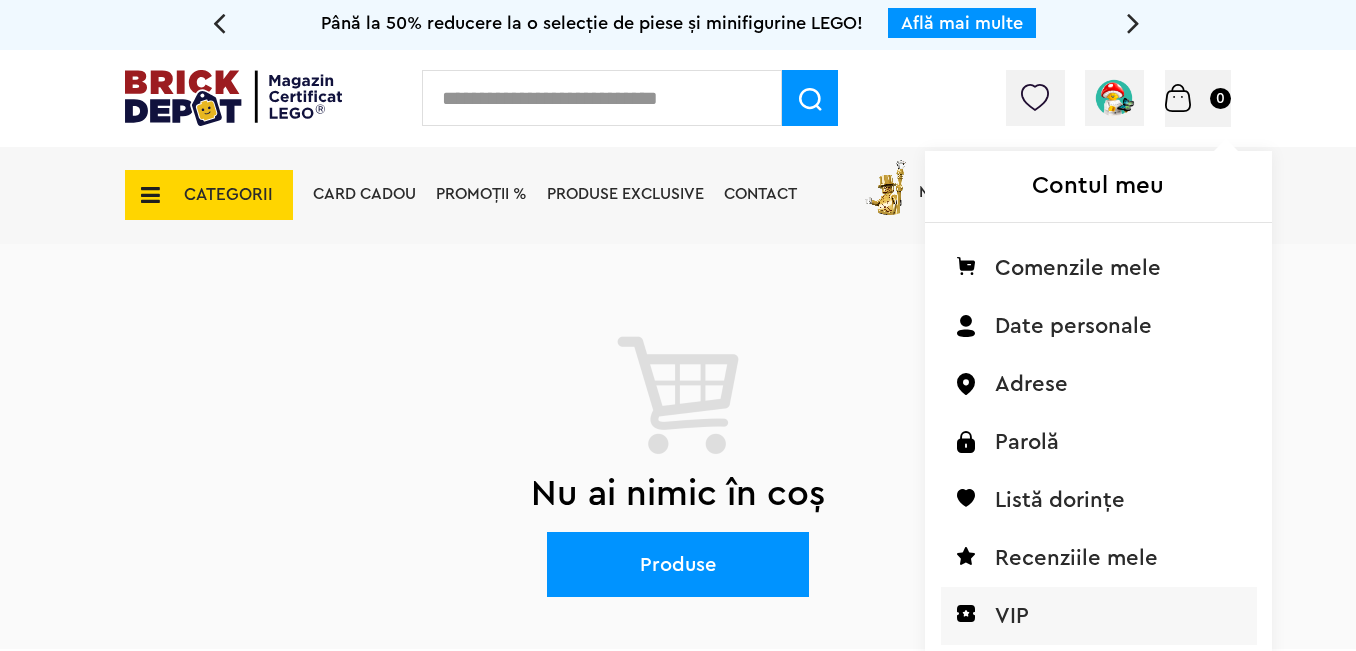 click on "VIP" at bounding box center [1099, 616] 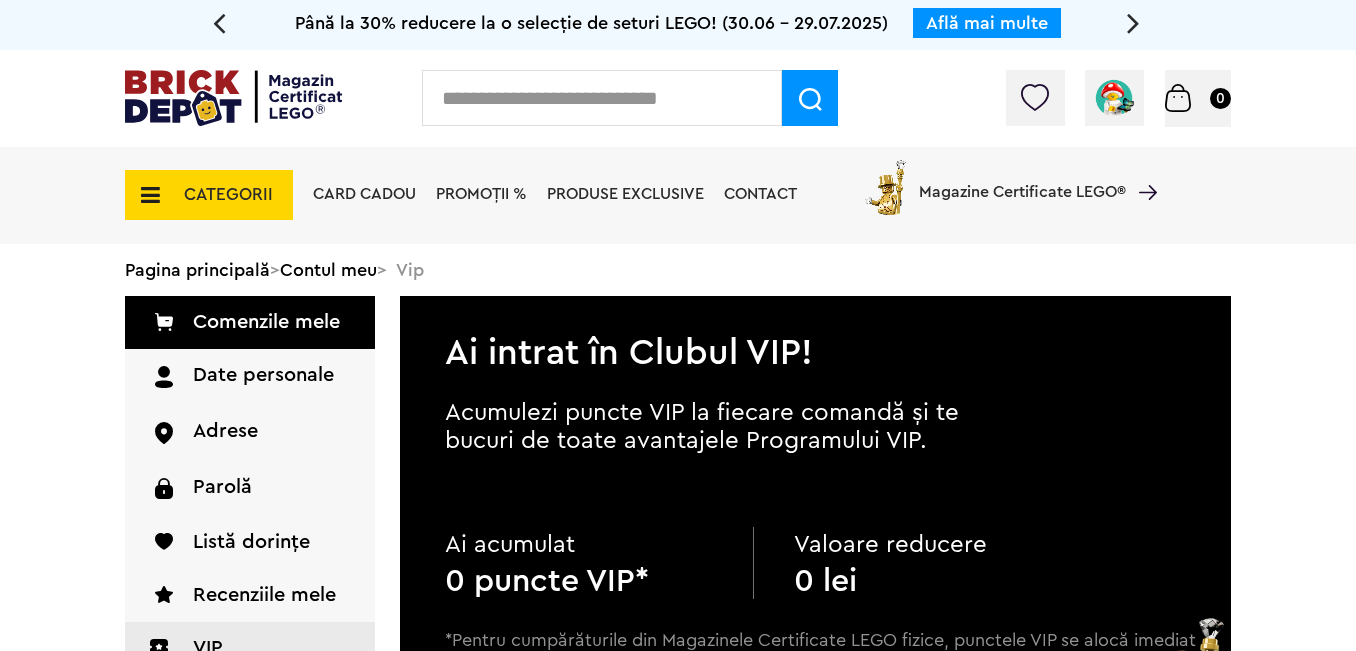 scroll, scrollTop: 0, scrollLeft: 0, axis: both 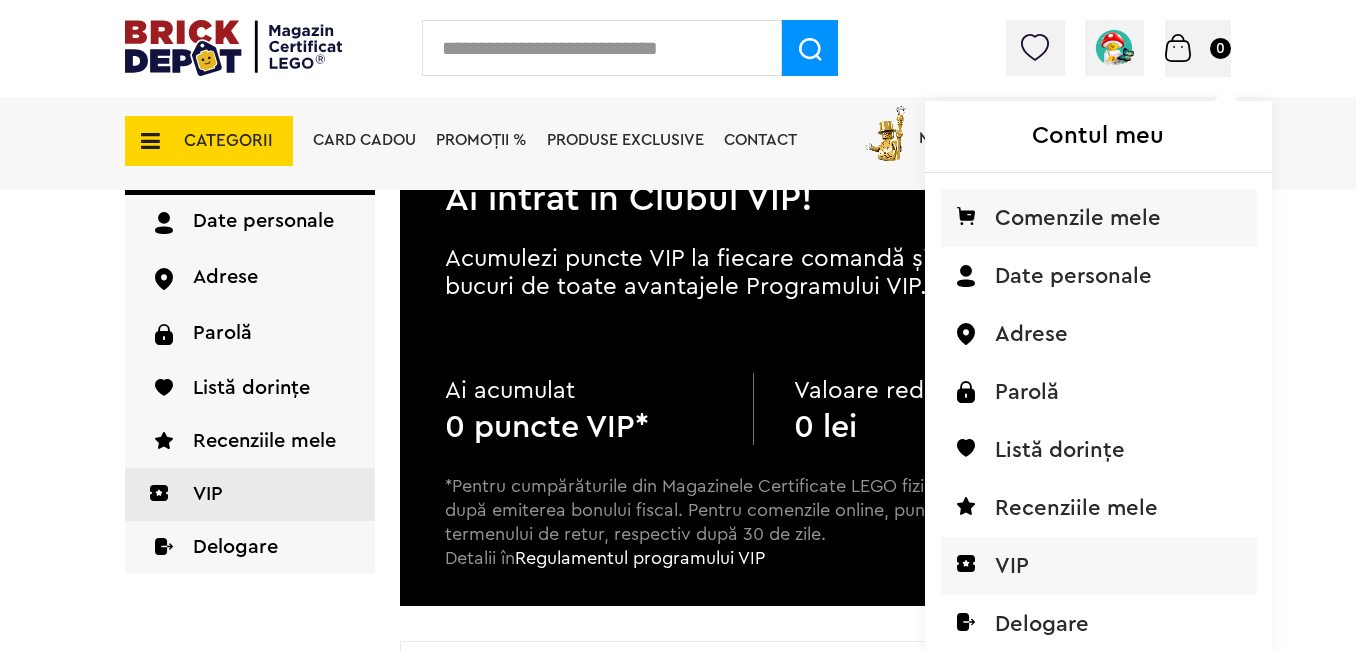 click on "Comenzile mele" at bounding box center [1099, 218] 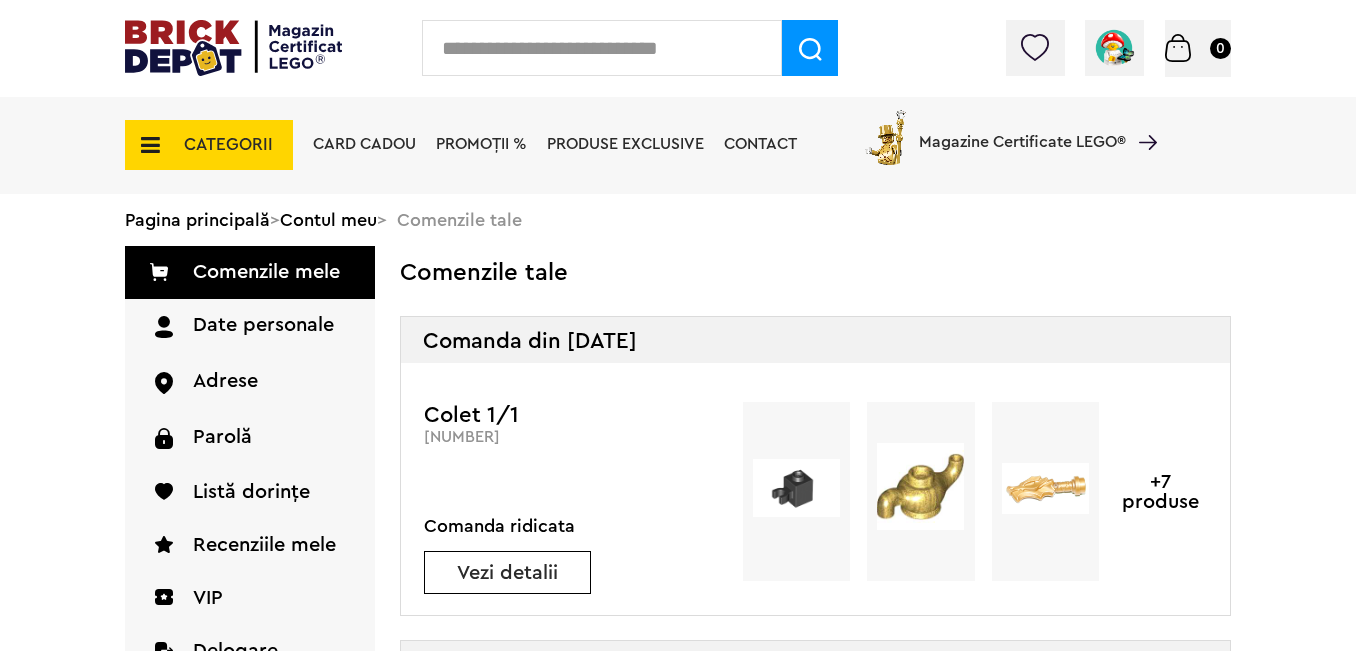 scroll, scrollTop: 0, scrollLeft: 0, axis: both 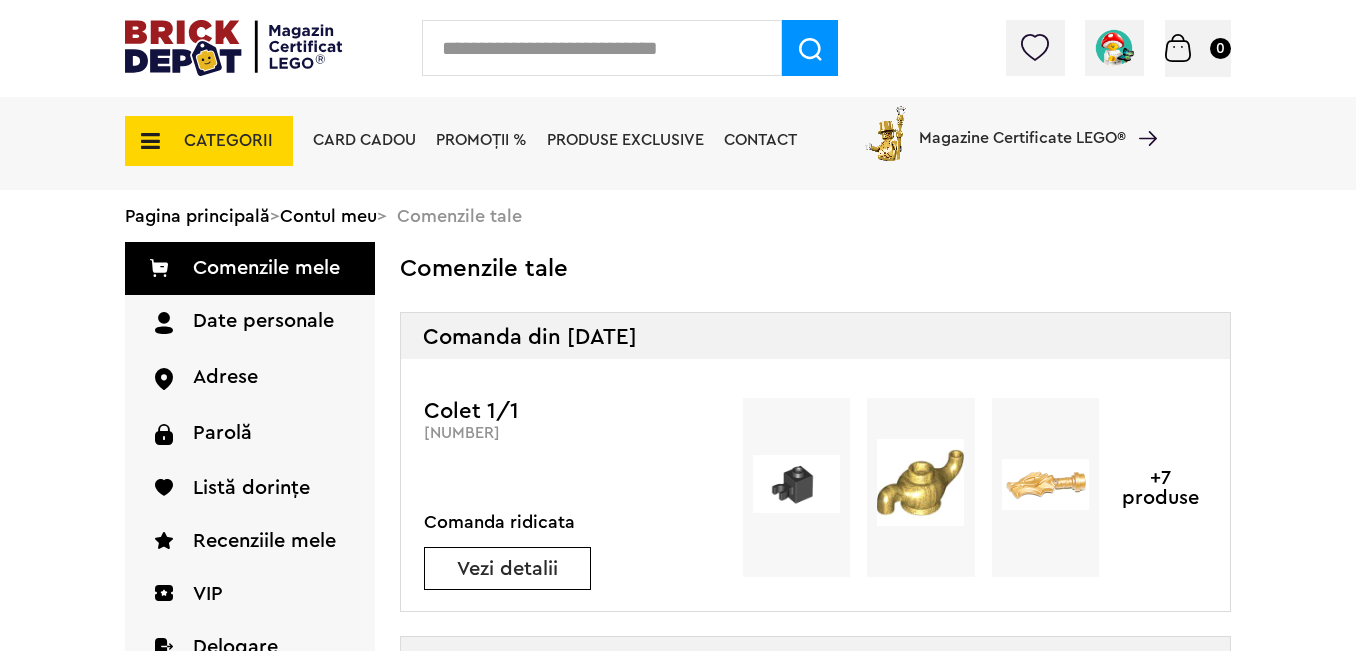 click on "PROMOȚII %" at bounding box center (481, 140) 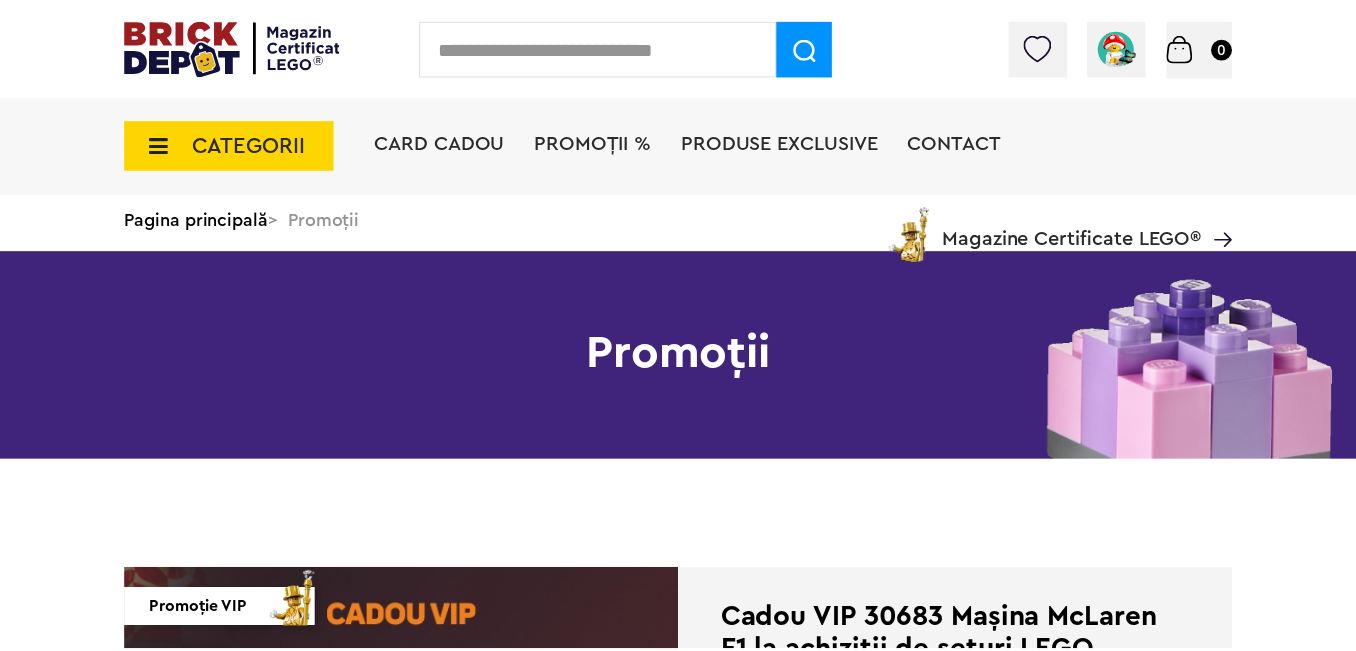 scroll, scrollTop: 0, scrollLeft: 0, axis: both 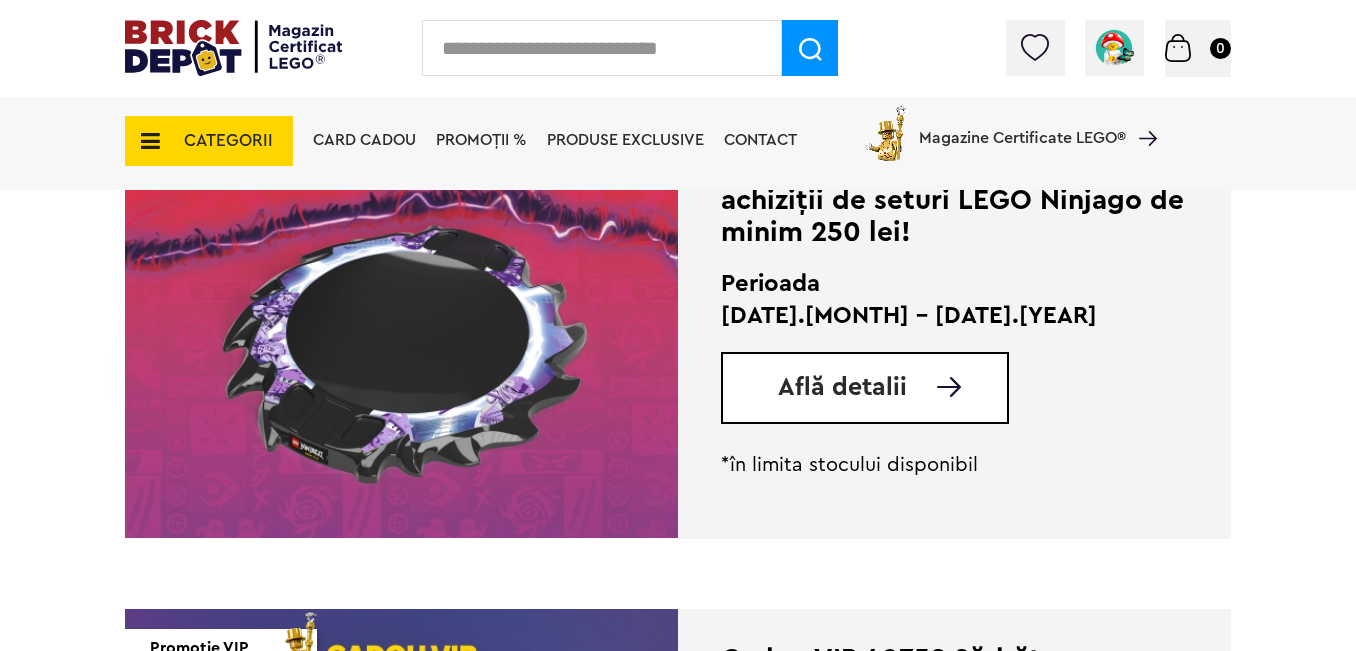 click on "Află detalii" at bounding box center (842, 387) 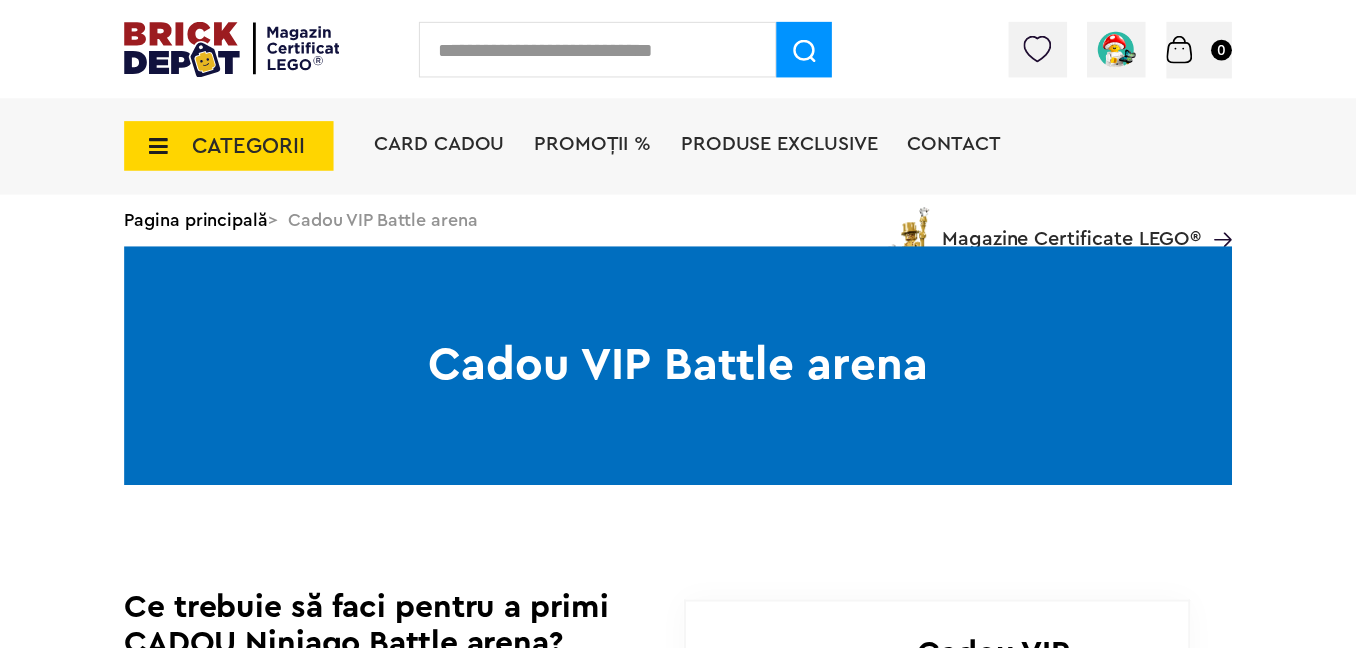 scroll, scrollTop: 0, scrollLeft: 0, axis: both 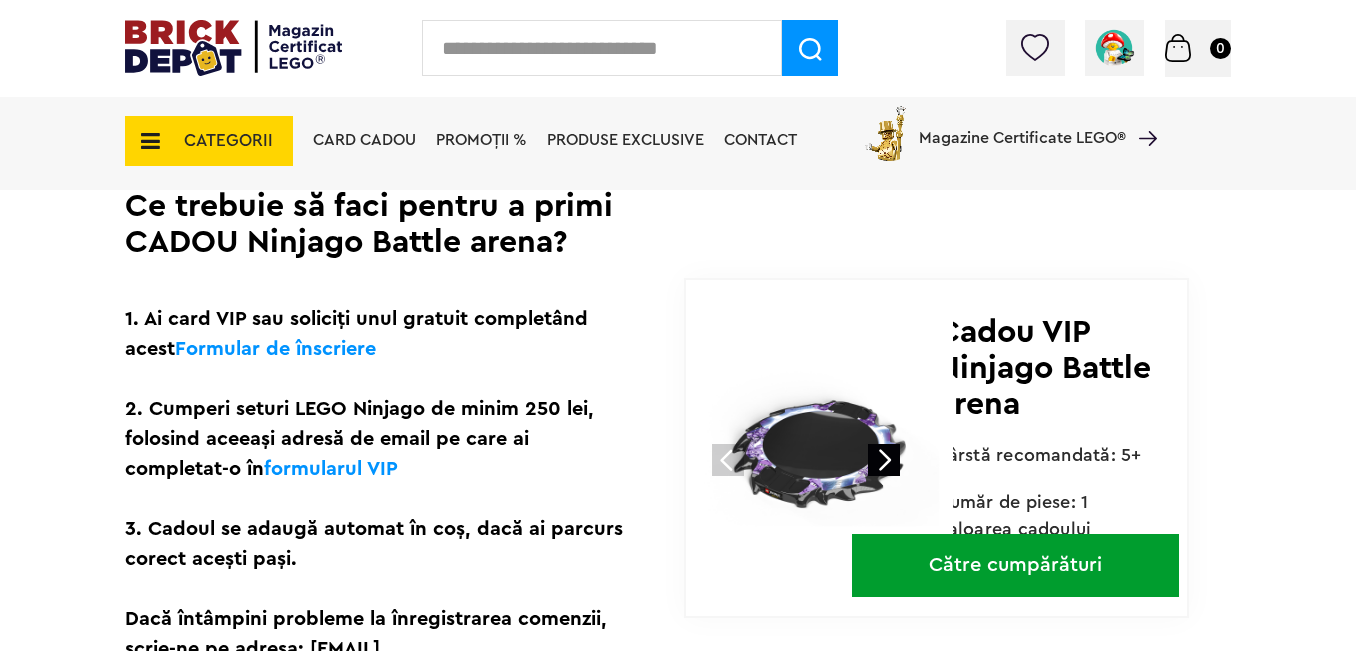 click at bounding box center [884, 460] 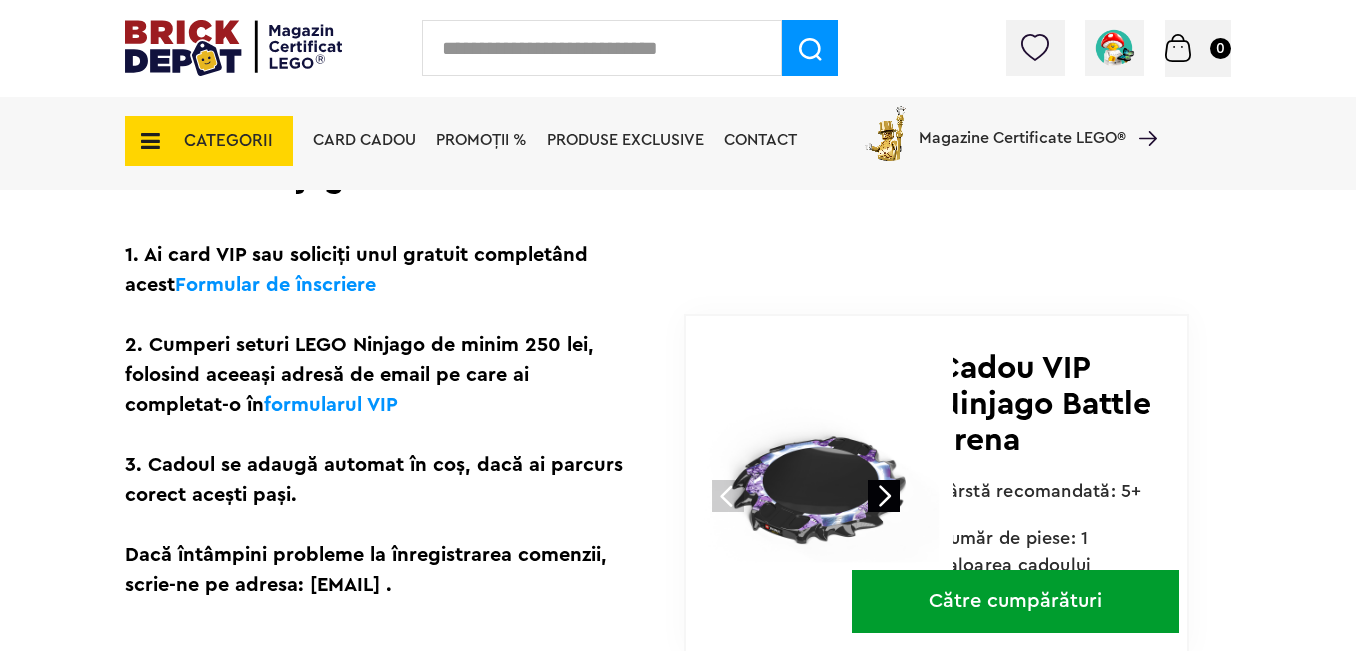 scroll, scrollTop: 600, scrollLeft: 0, axis: vertical 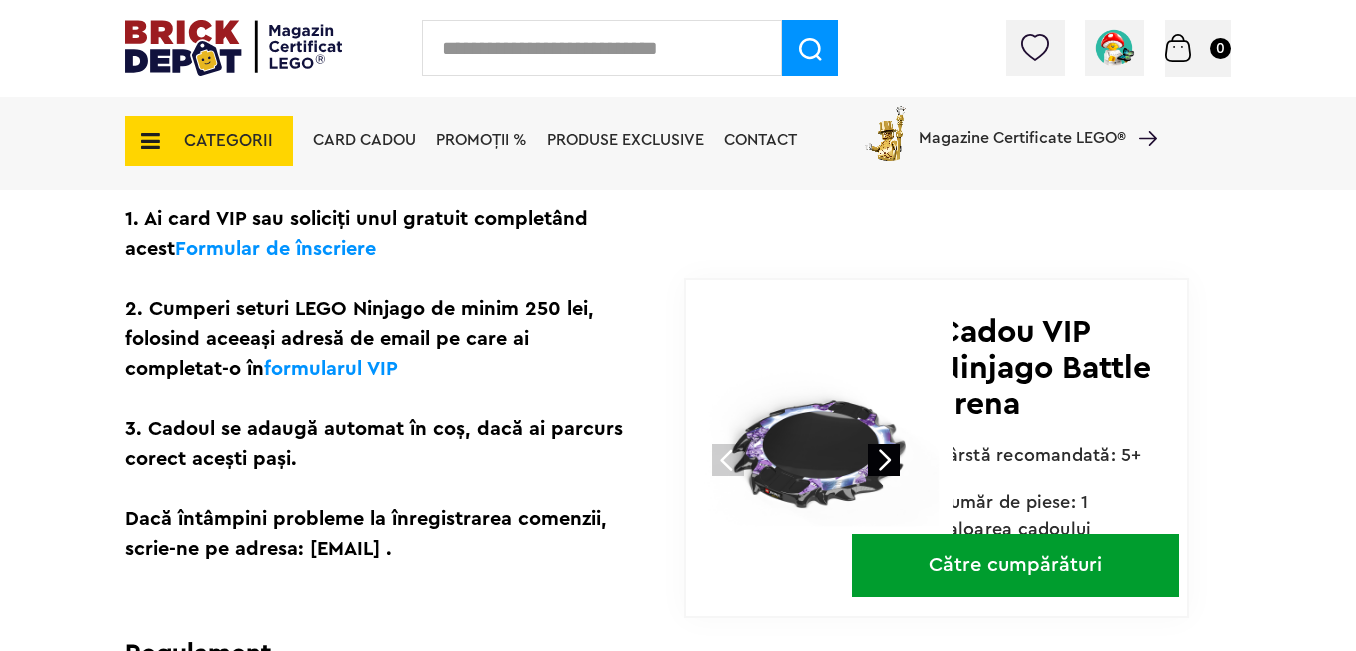 click on "CATEGORII" at bounding box center (228, 140) 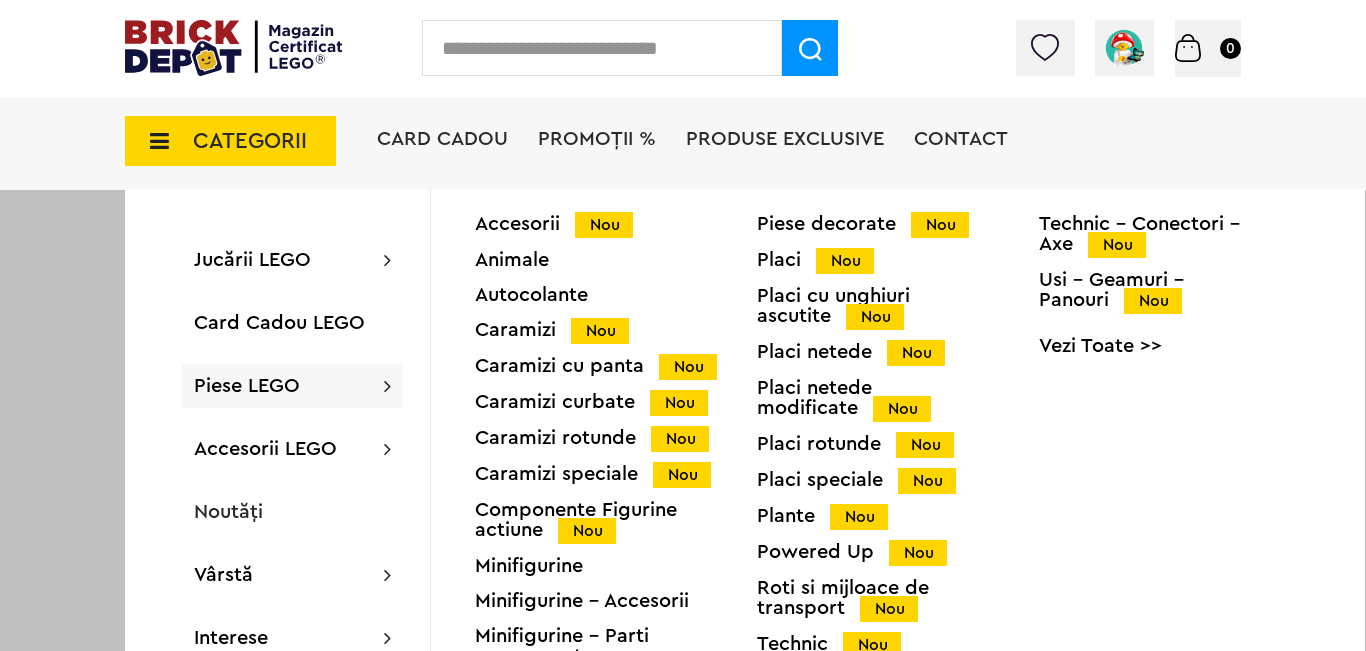 click on "Minifigurine" at bounding box center [616, 566] 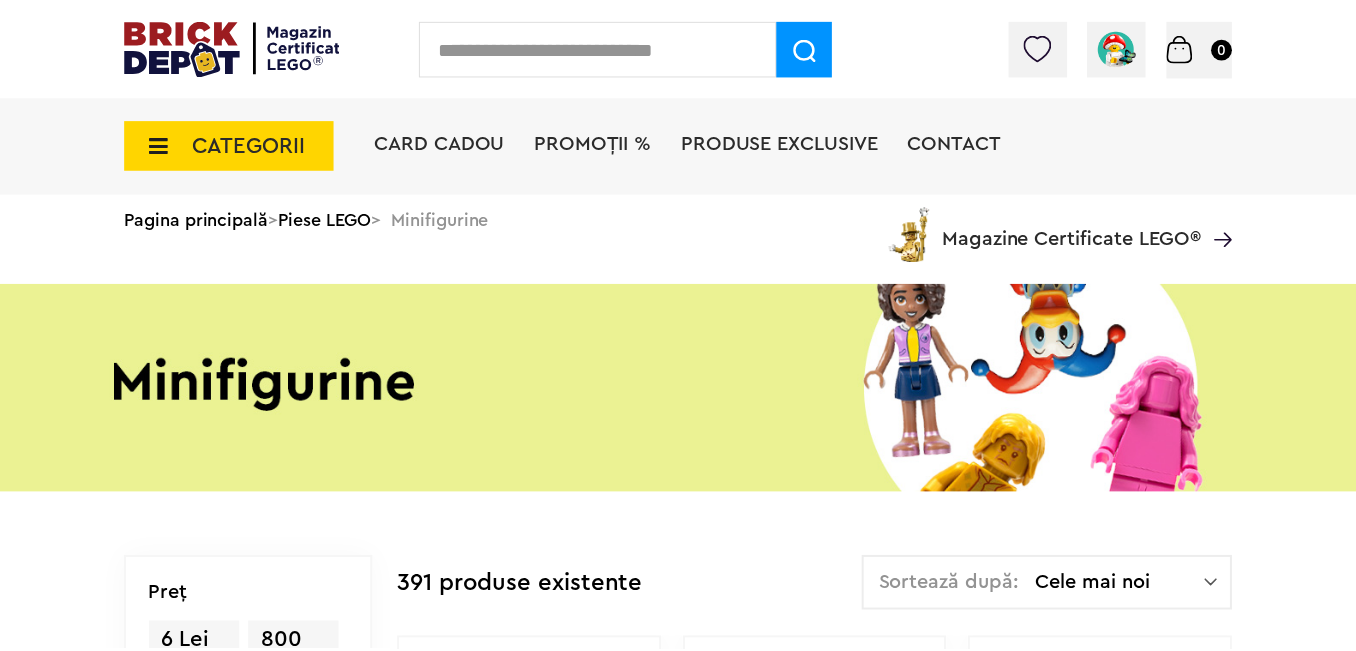 scroll, scrollTop: 0, scrollLeft: 0, axis: both 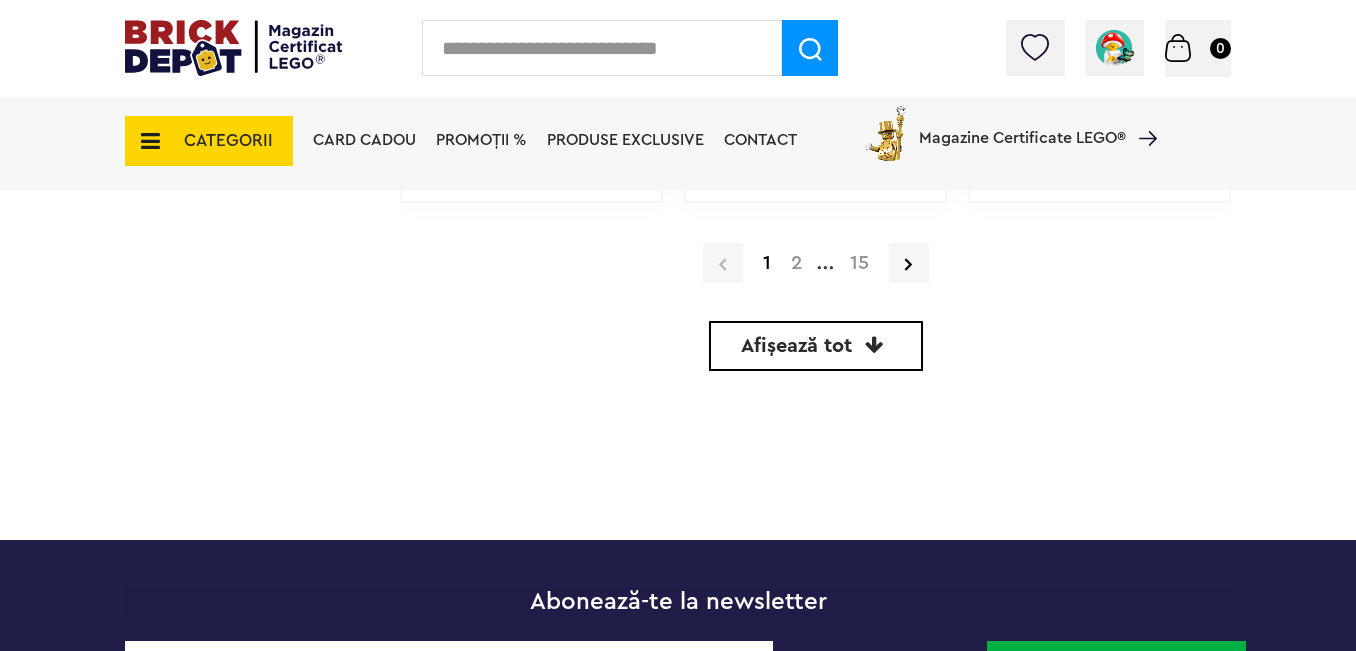 click on "2" at bounding box center [796, 263] 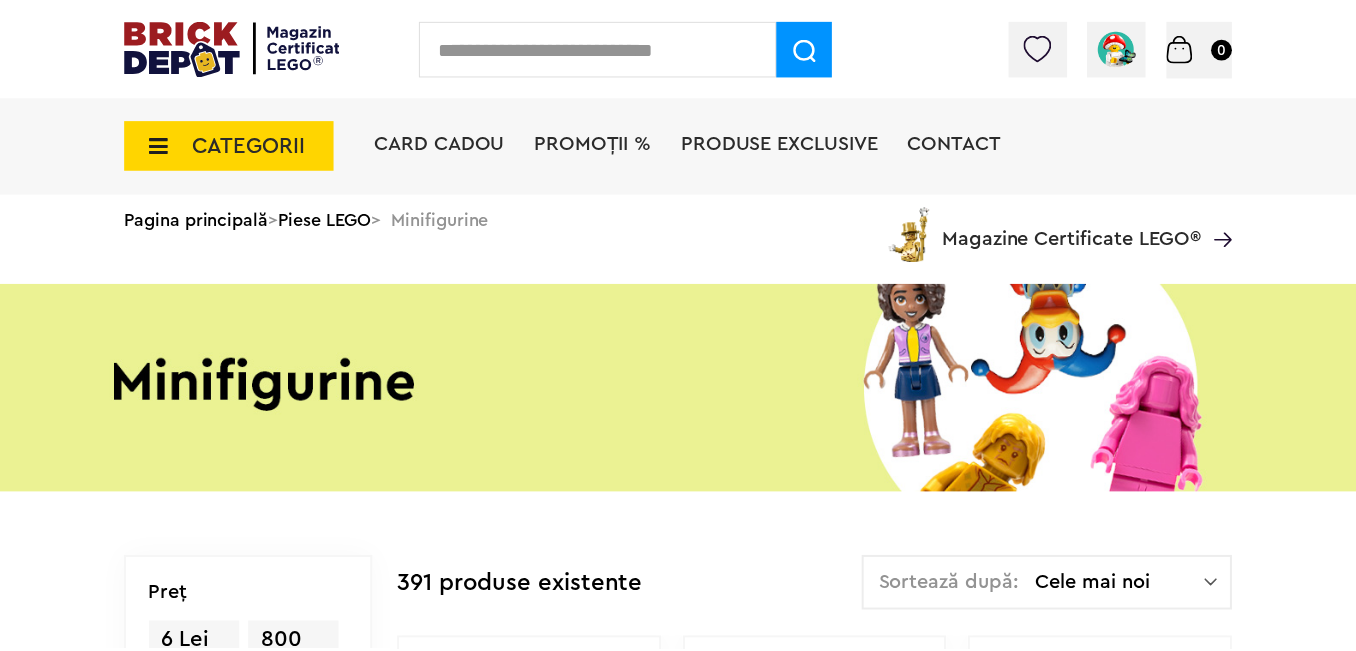 scroll, scrollTop: 0, scrollLeft: 0, axis: both 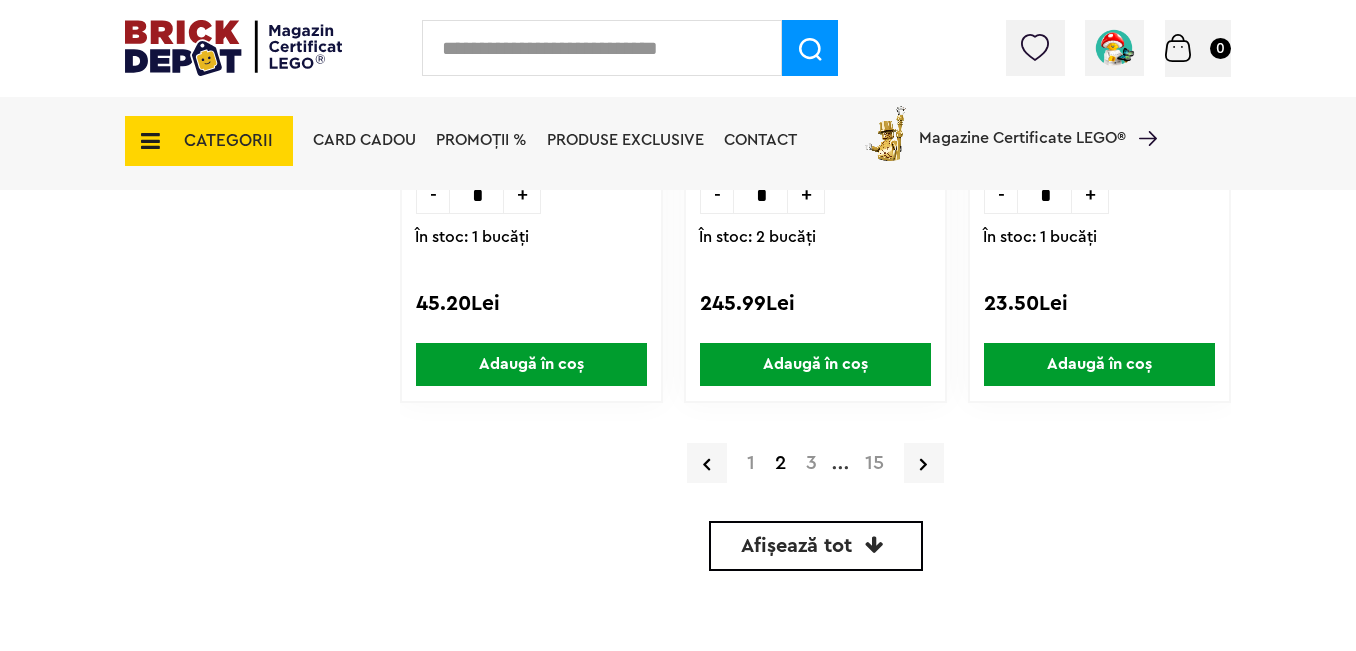 click on "Afișează tot" at bounding box center [796, 546] 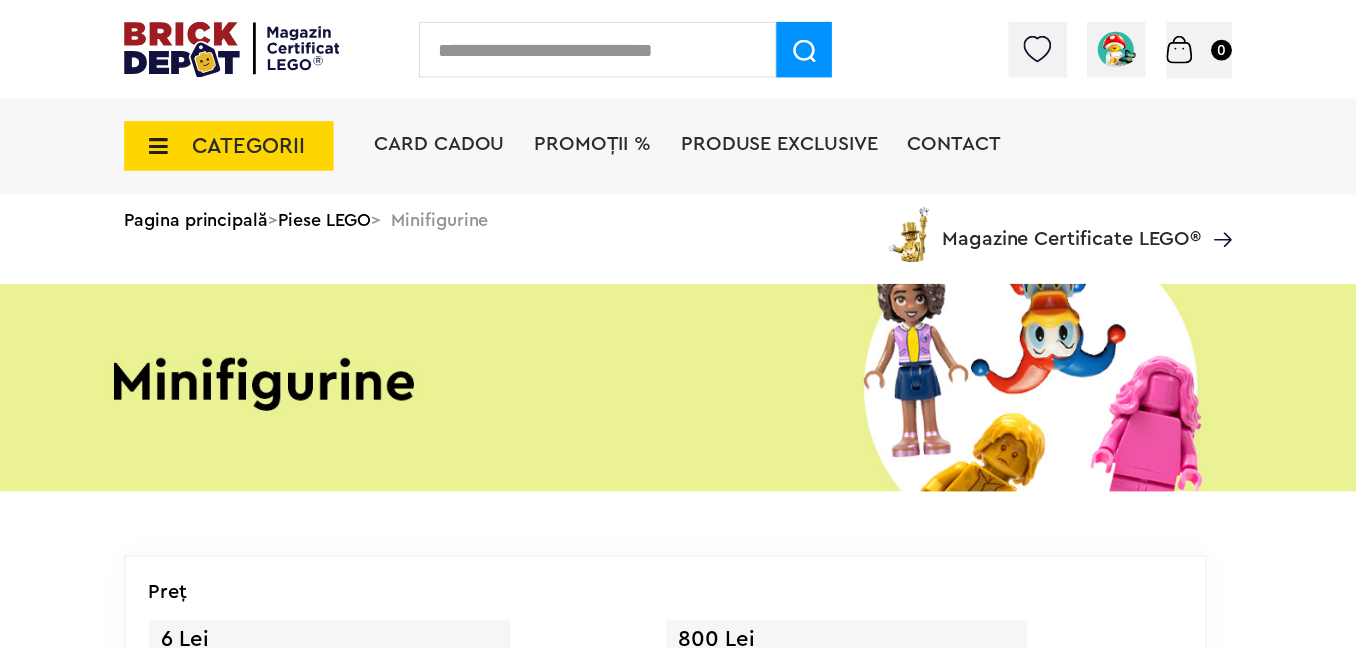 scroll, scrollTop: 0, scrollLeft: 0, axis: both 